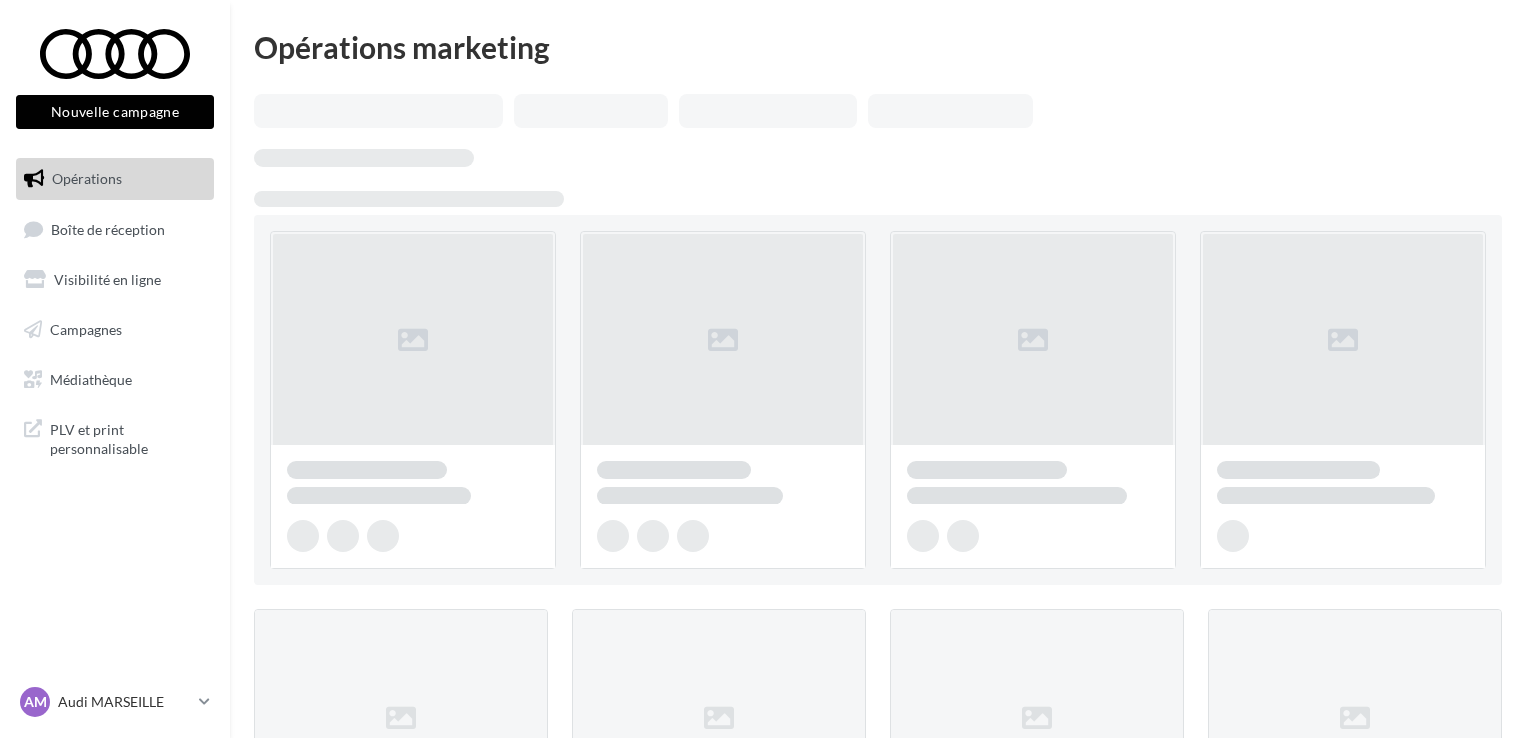 scroll, scrollTop: 0, scrollLeft: 0, axis: both 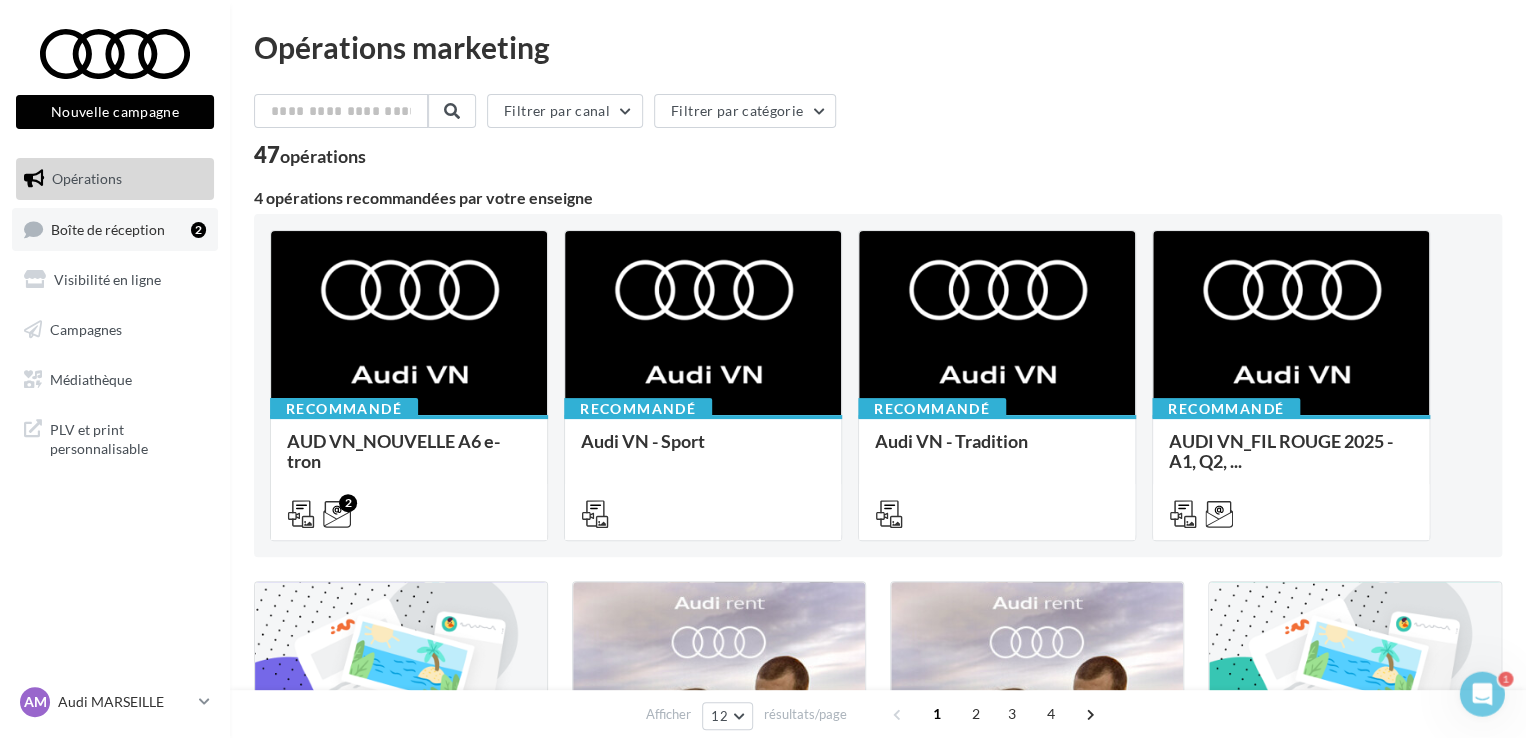 click on "Boîte de réception" at bounding box center (108, 228) 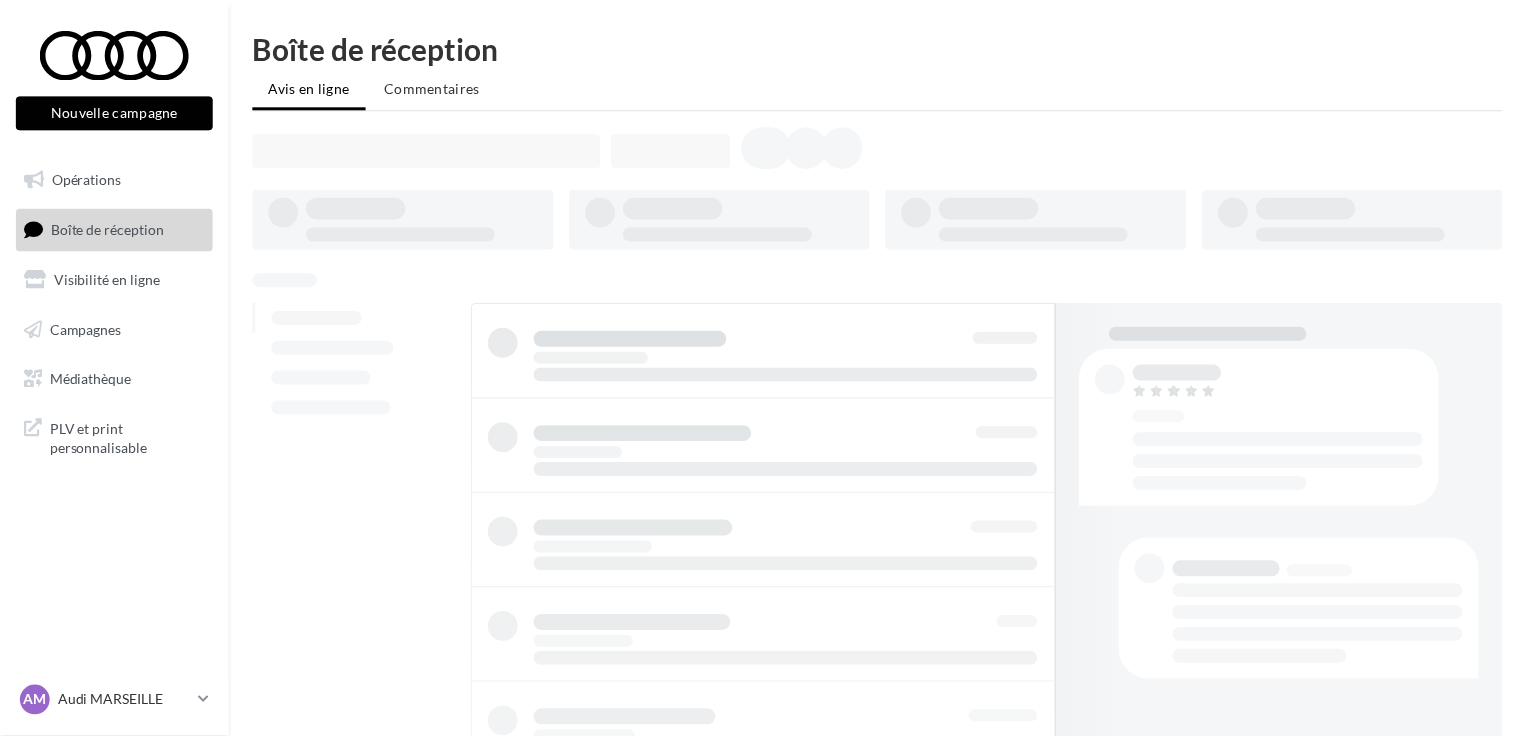 scroll, scrollTop: 0, scrollLeft: 0, axis: both 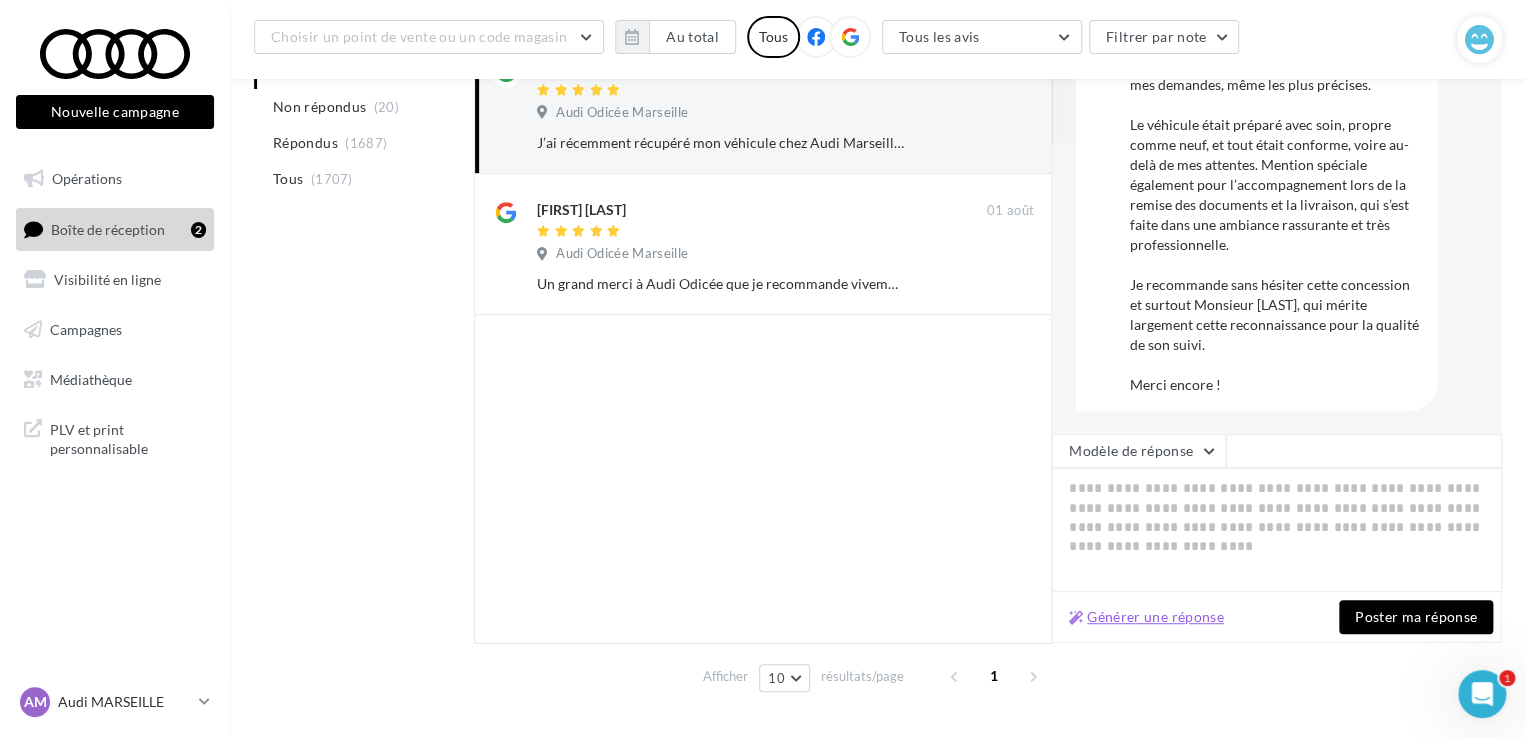 click on "Générer une réponse" at bounding box center [1146, 617] 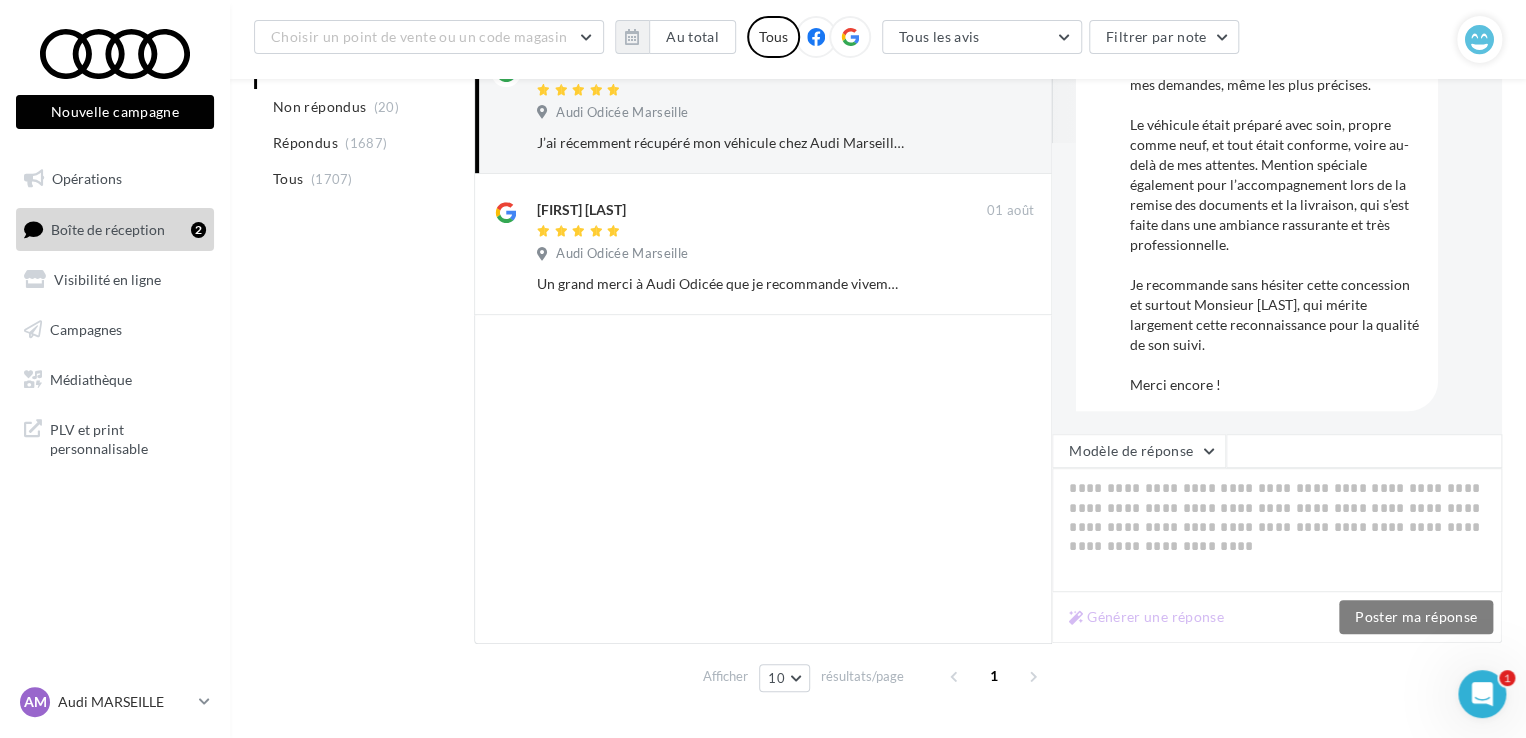 type on "**********" 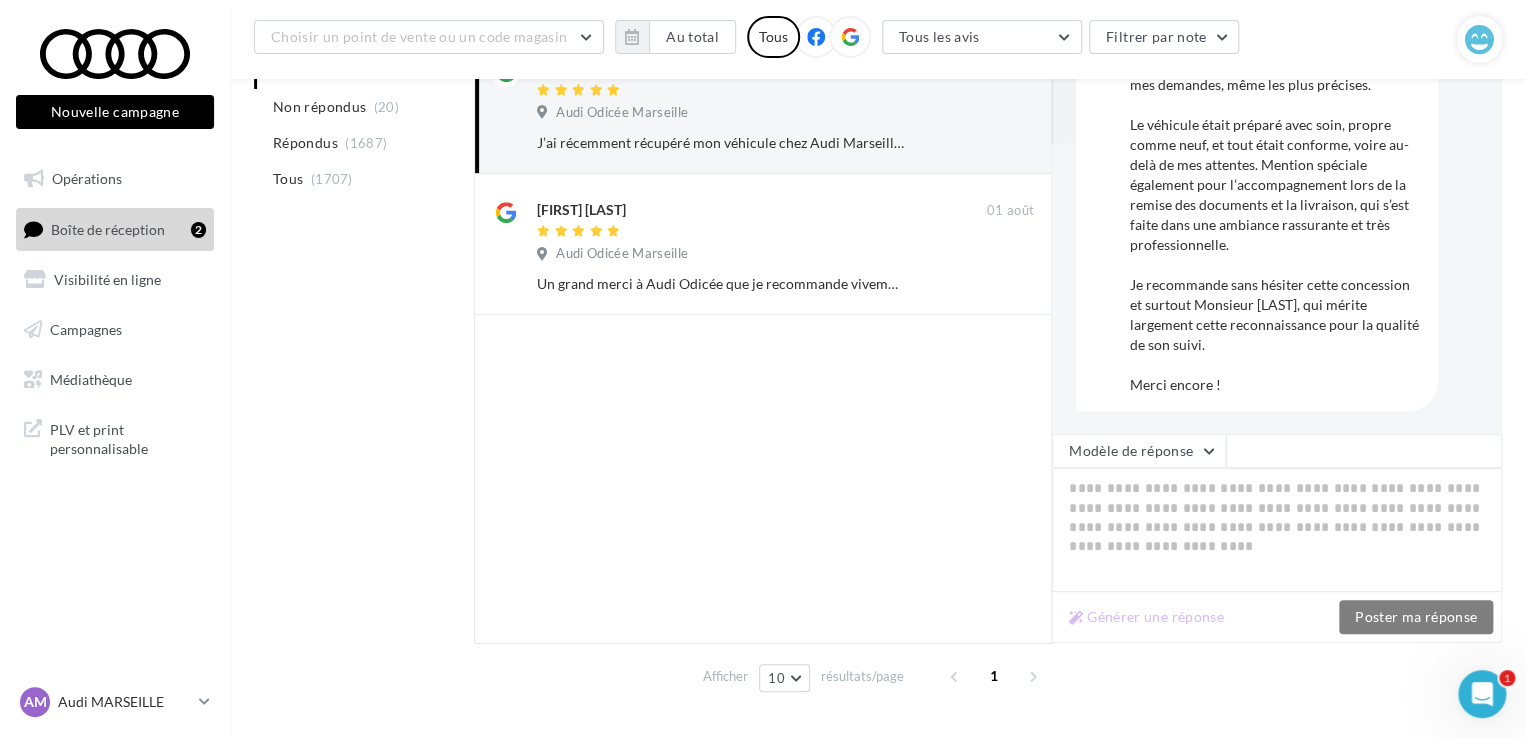 type on "**********" 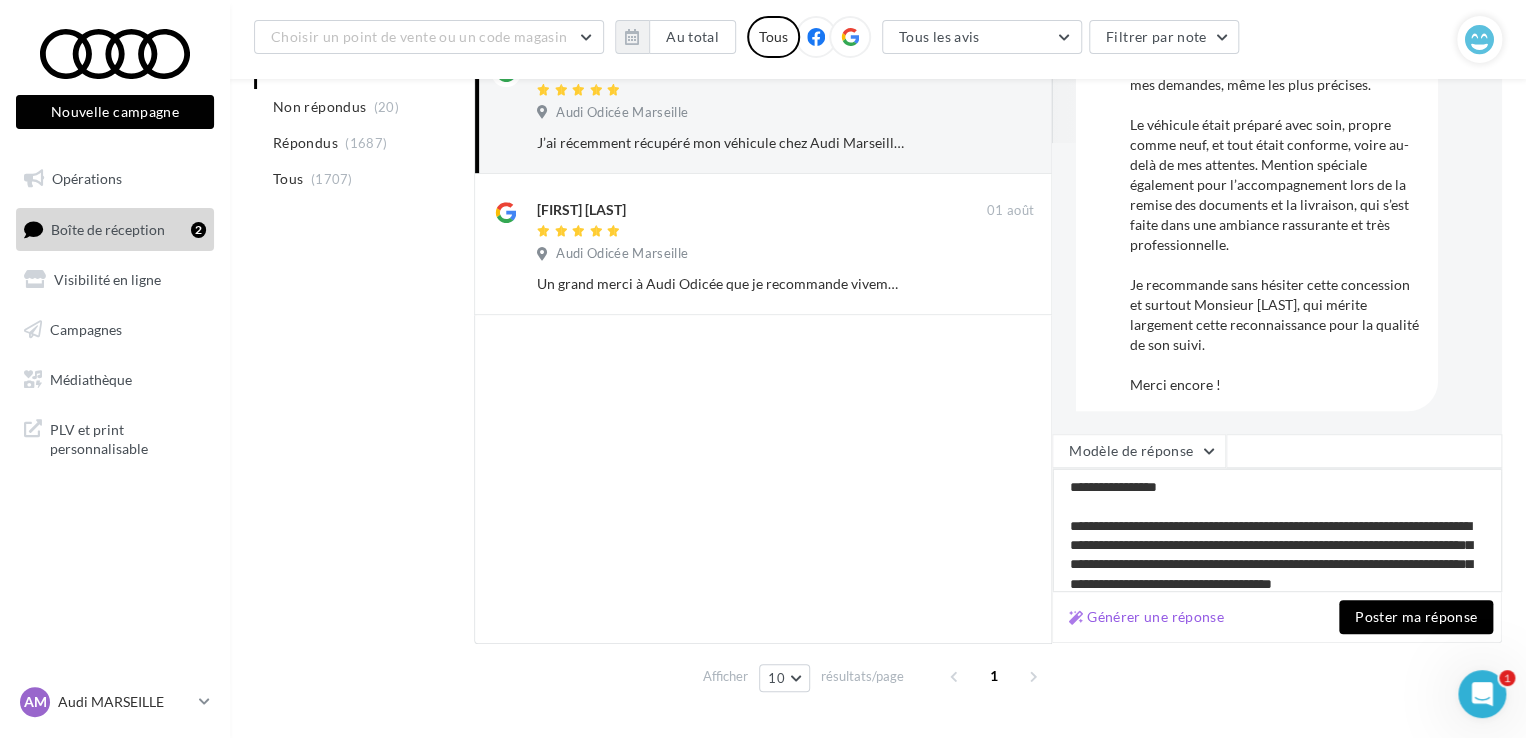 click on "**********" at bounding box center [1277, 530] 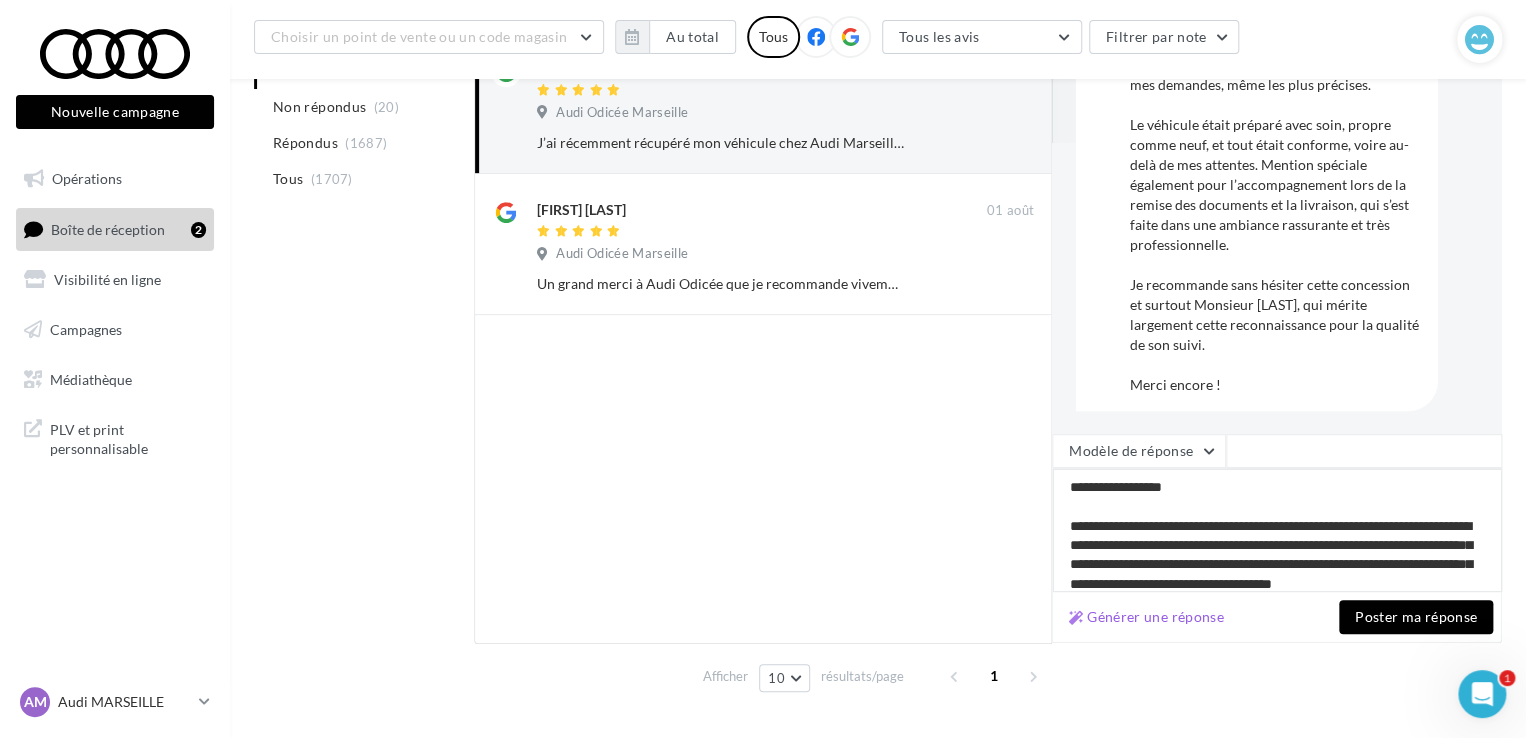 type on "**********" 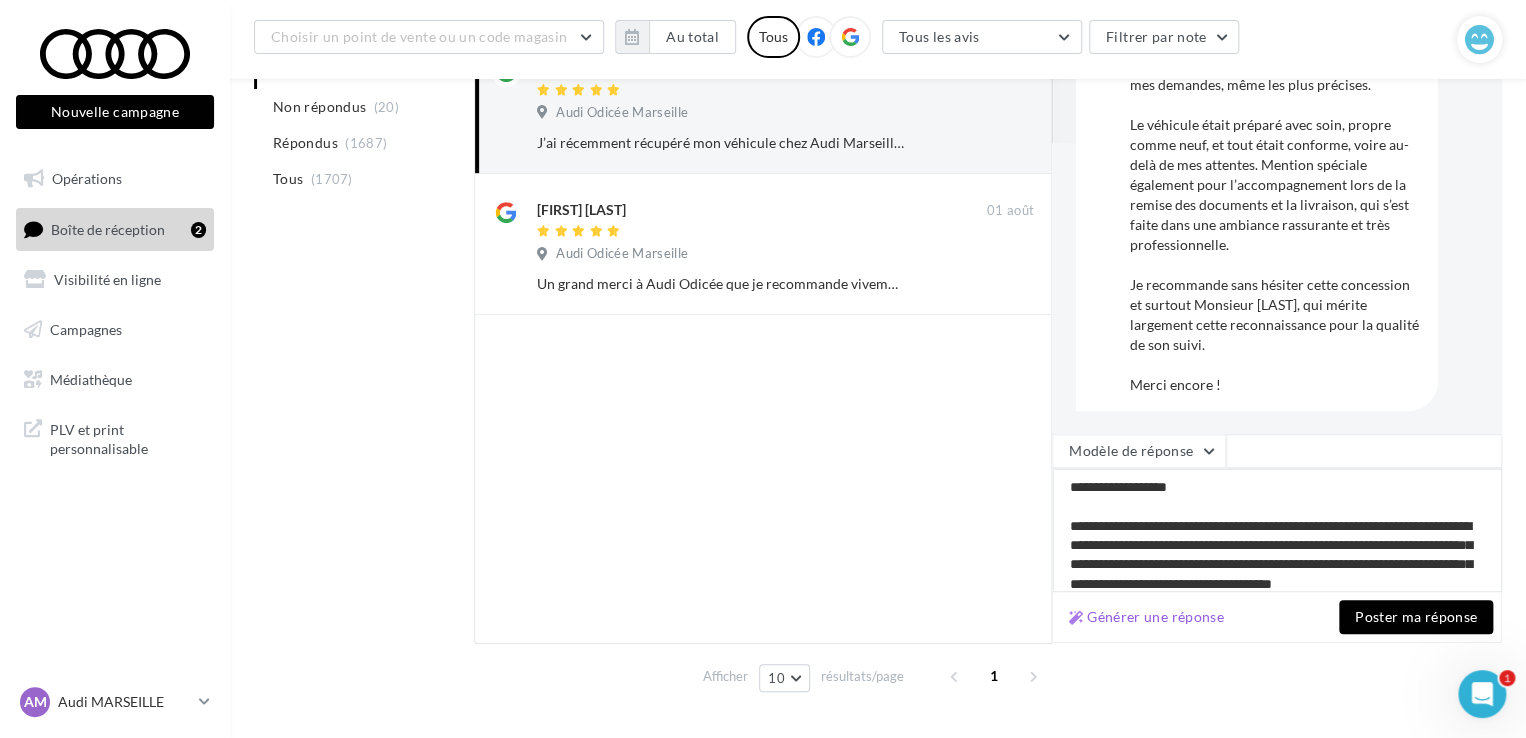 type on "**********" 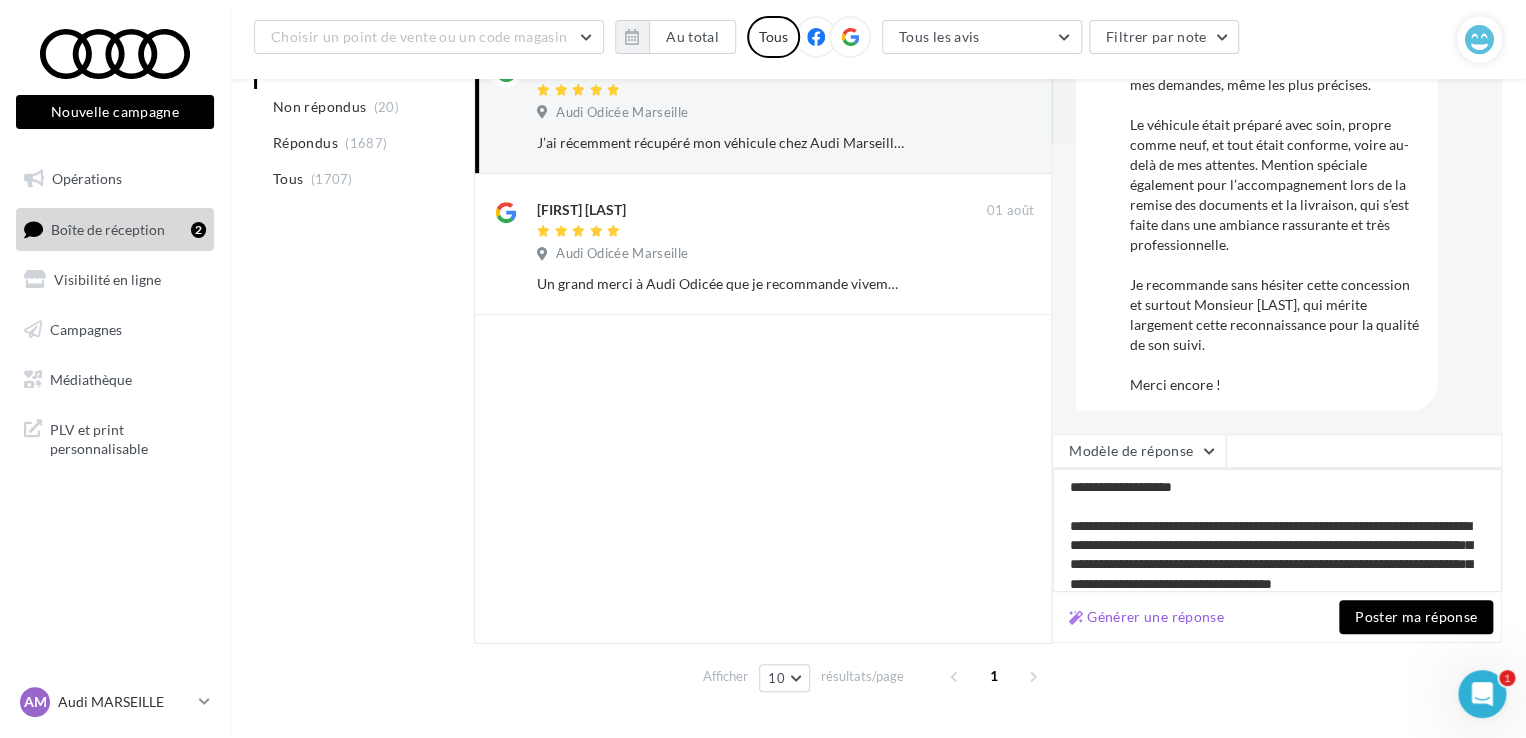 type on "**********" 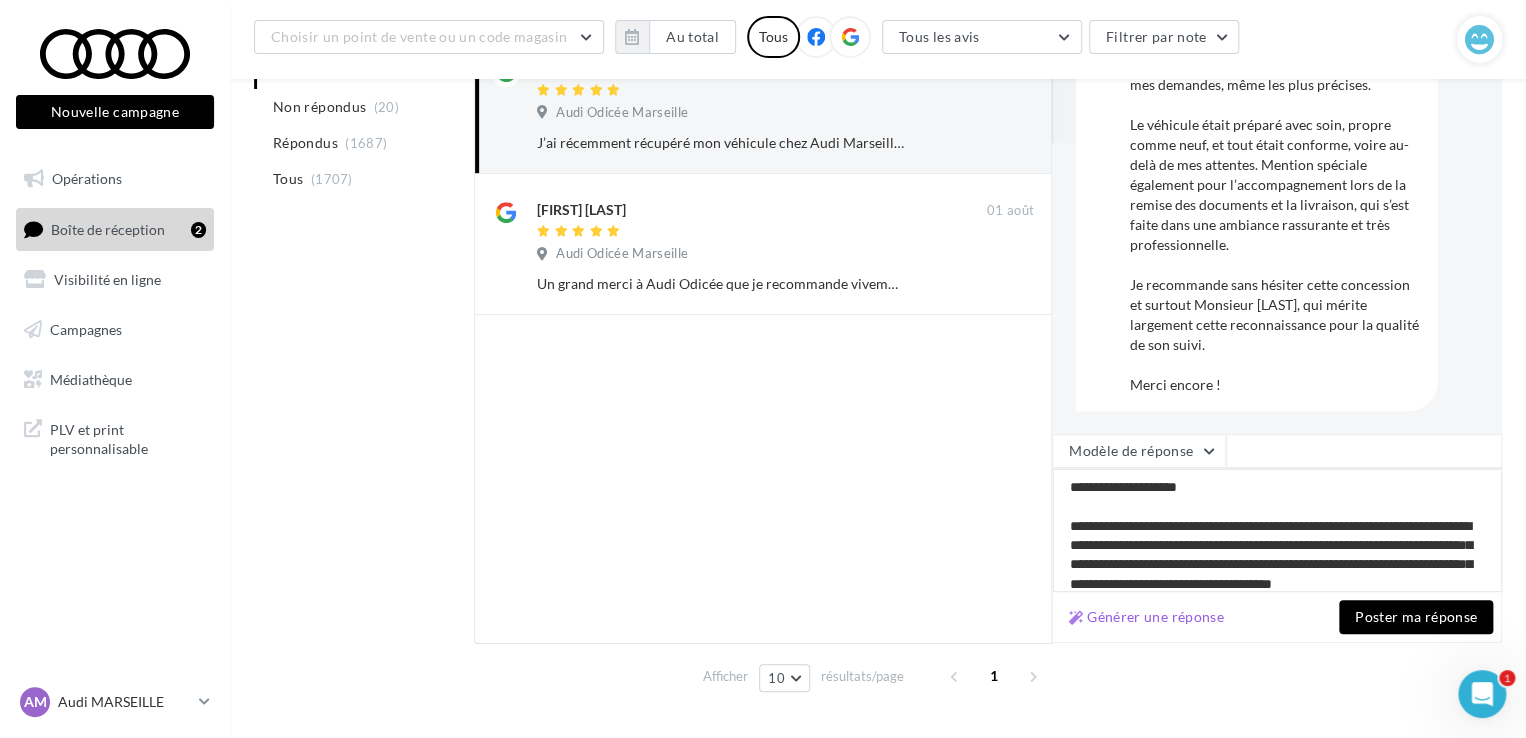 type on "**********" 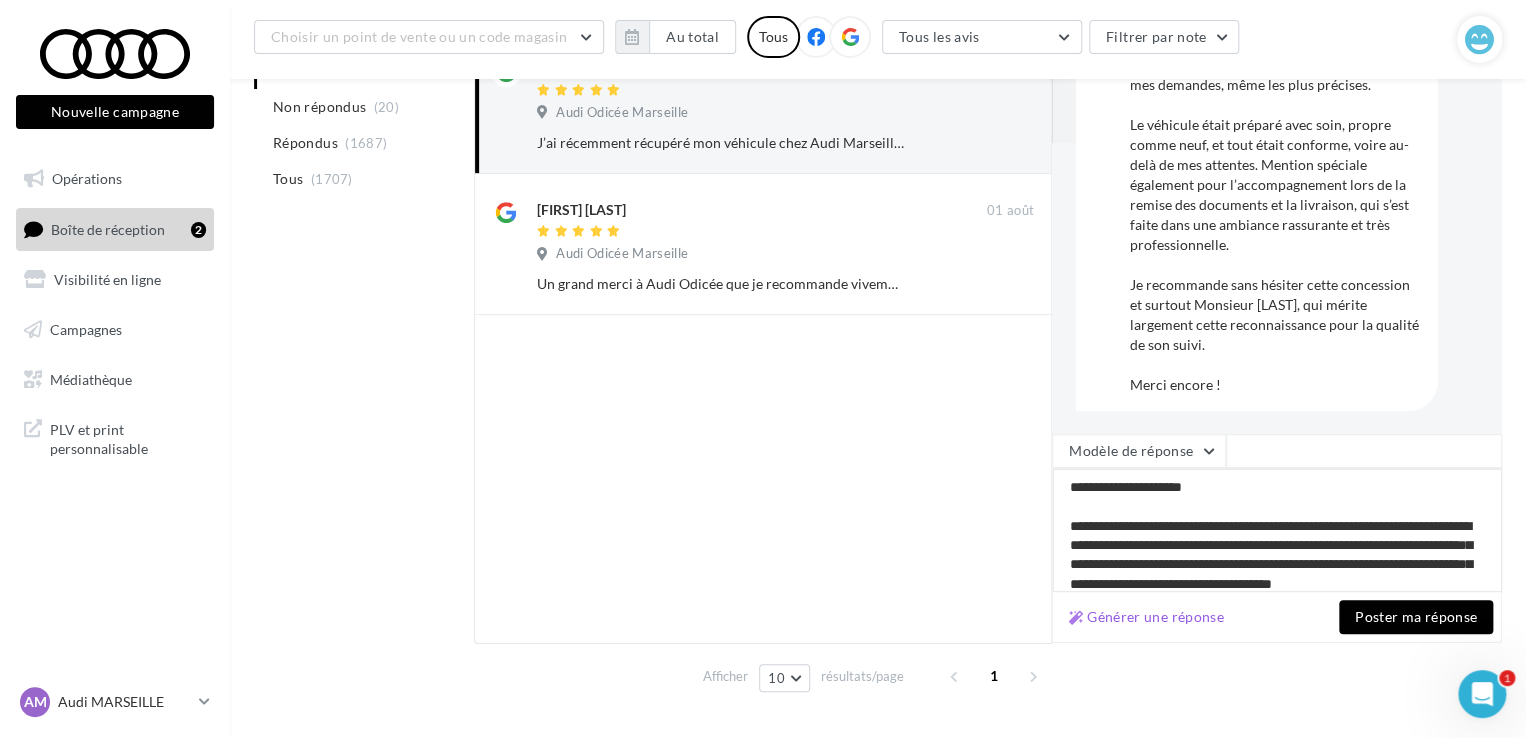 type on "**********" 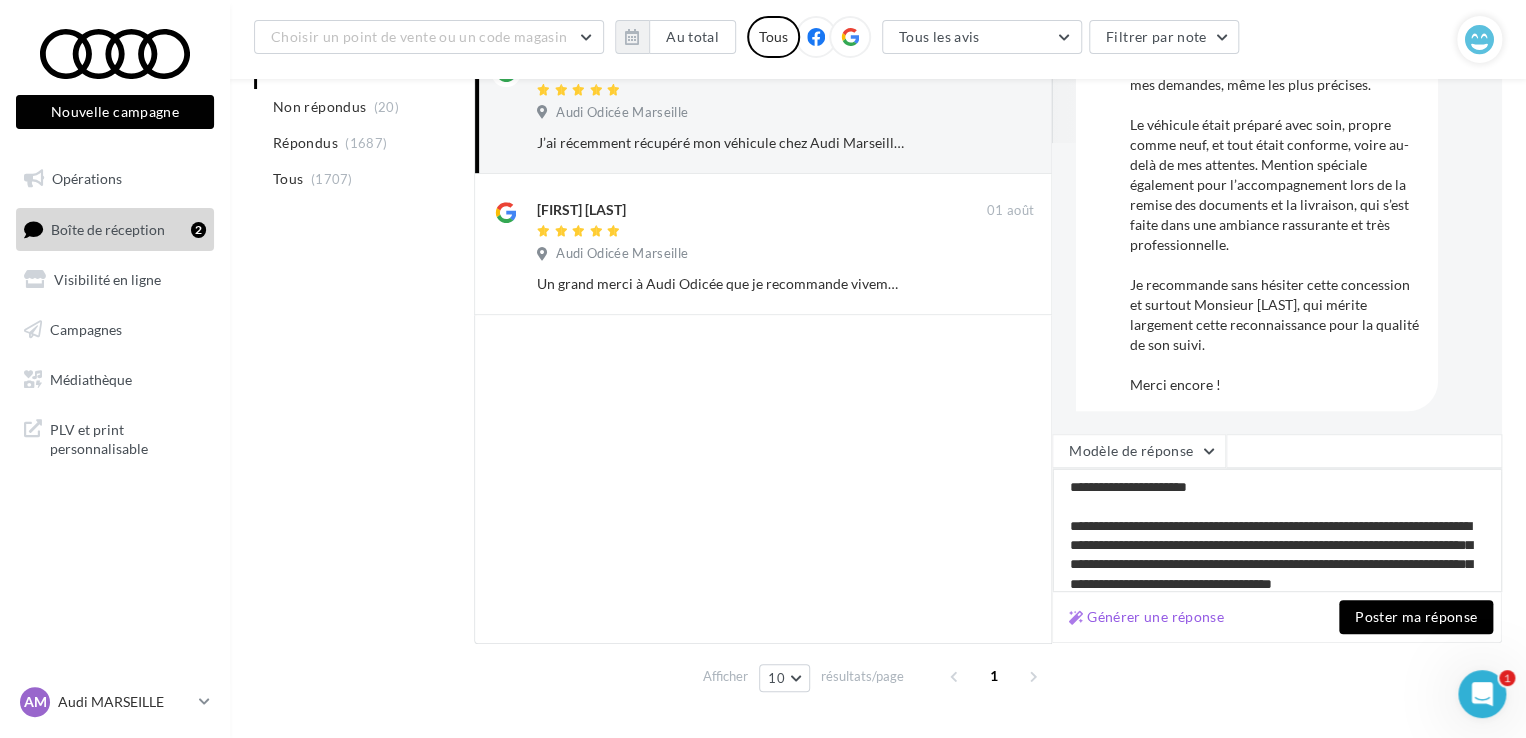 type on "**********" 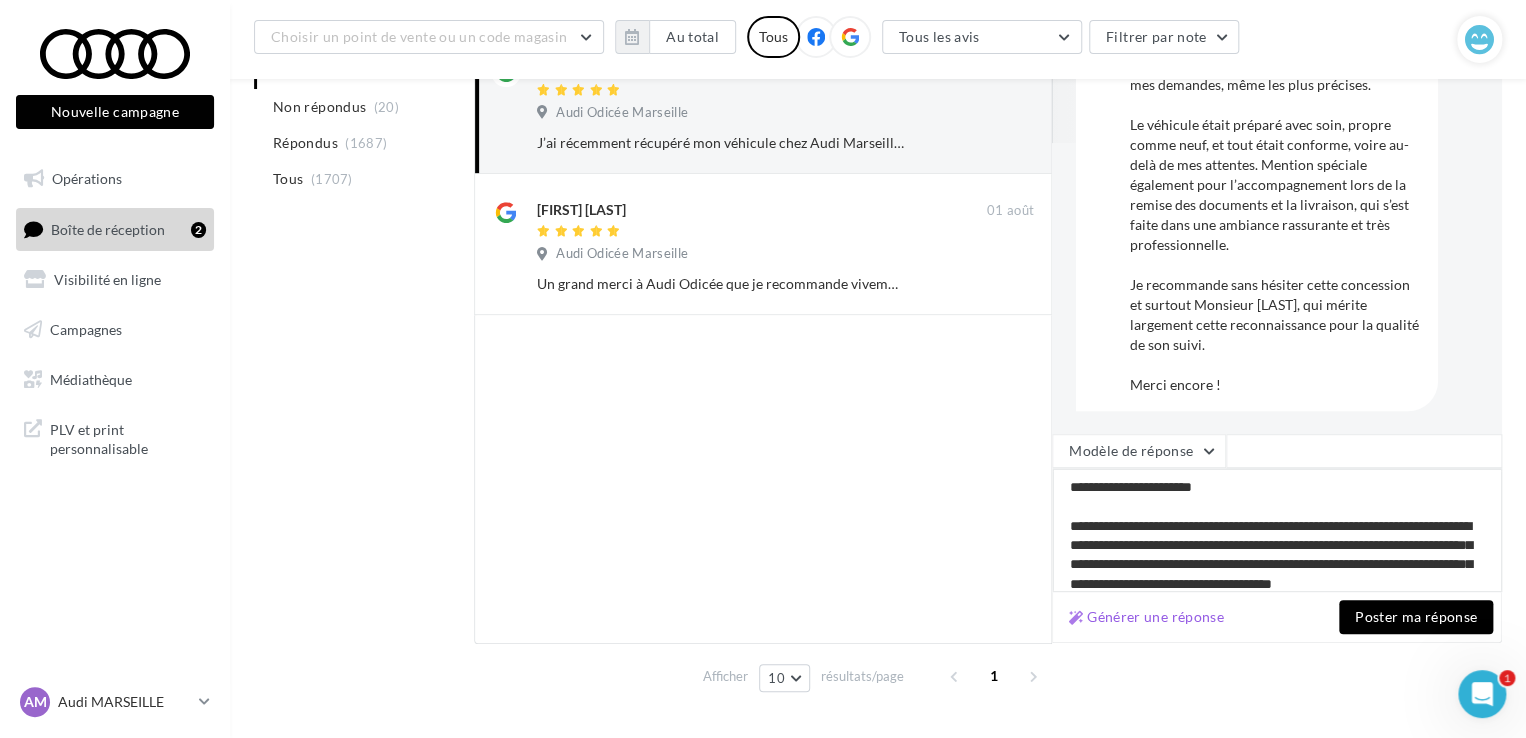 type on "**********" 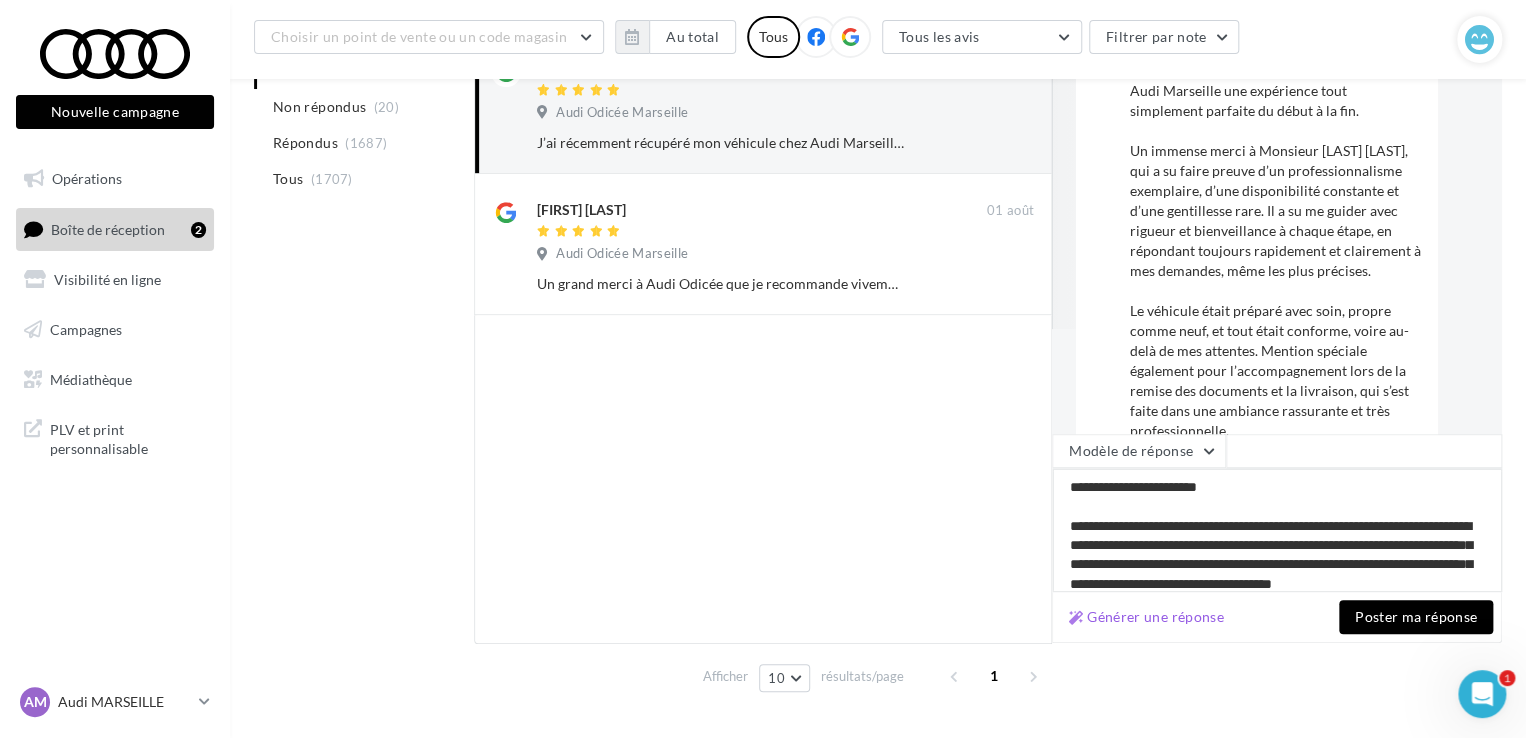 scroll, scrollTop: 200, scrollLeft: 0, axis: vertical 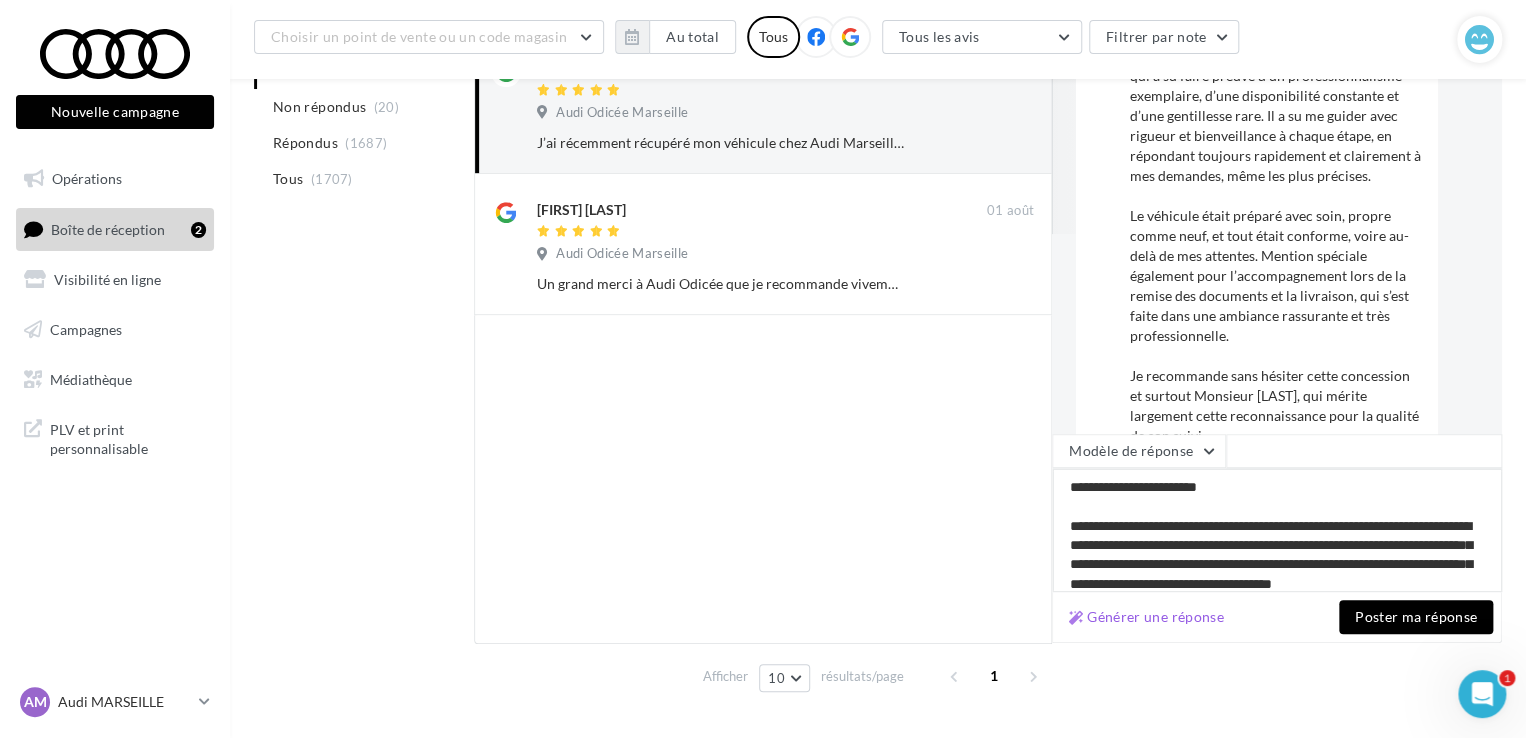 click on "**********" at bounding box center (1277, 530) 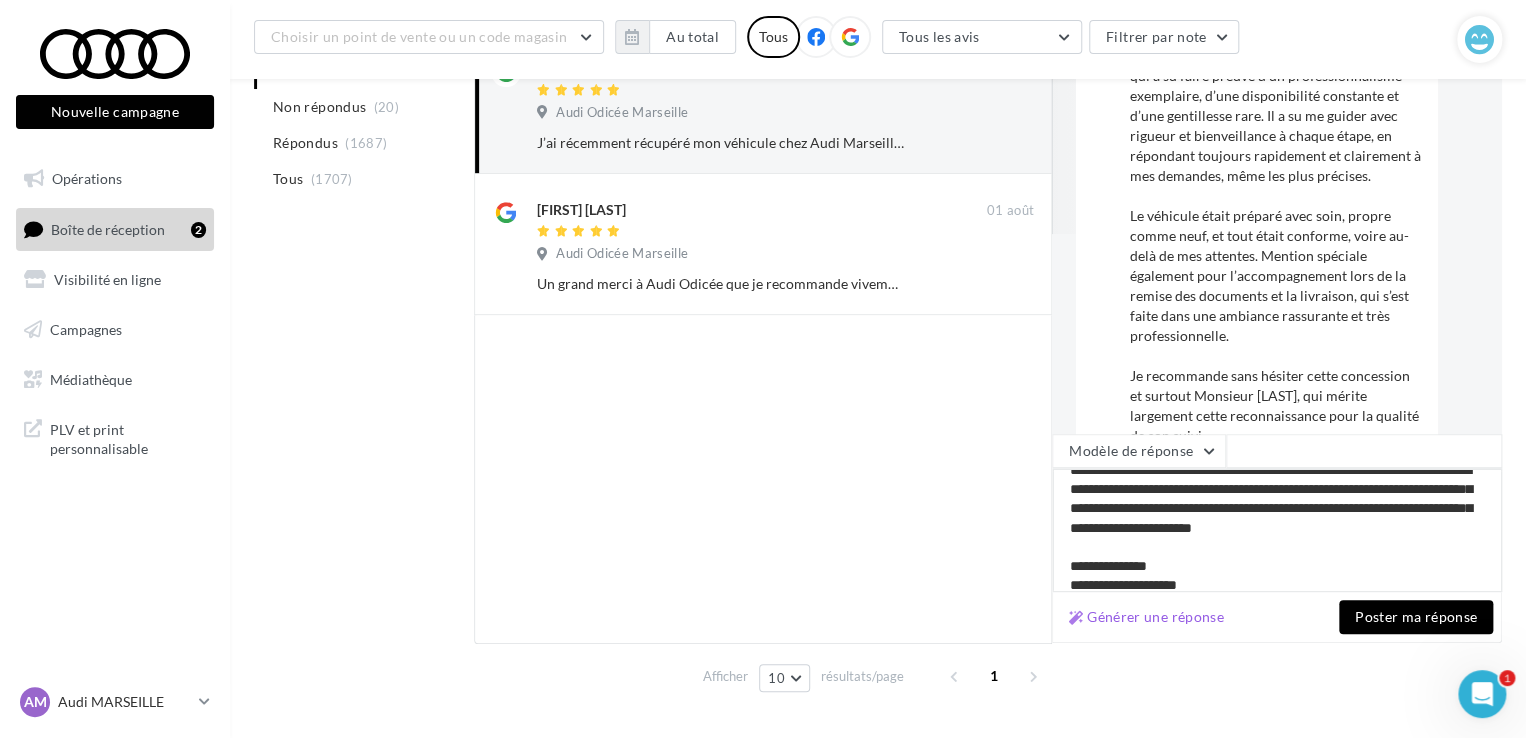 scroll, scrollTop: 88, scrollLeft: 0, axis: vertical 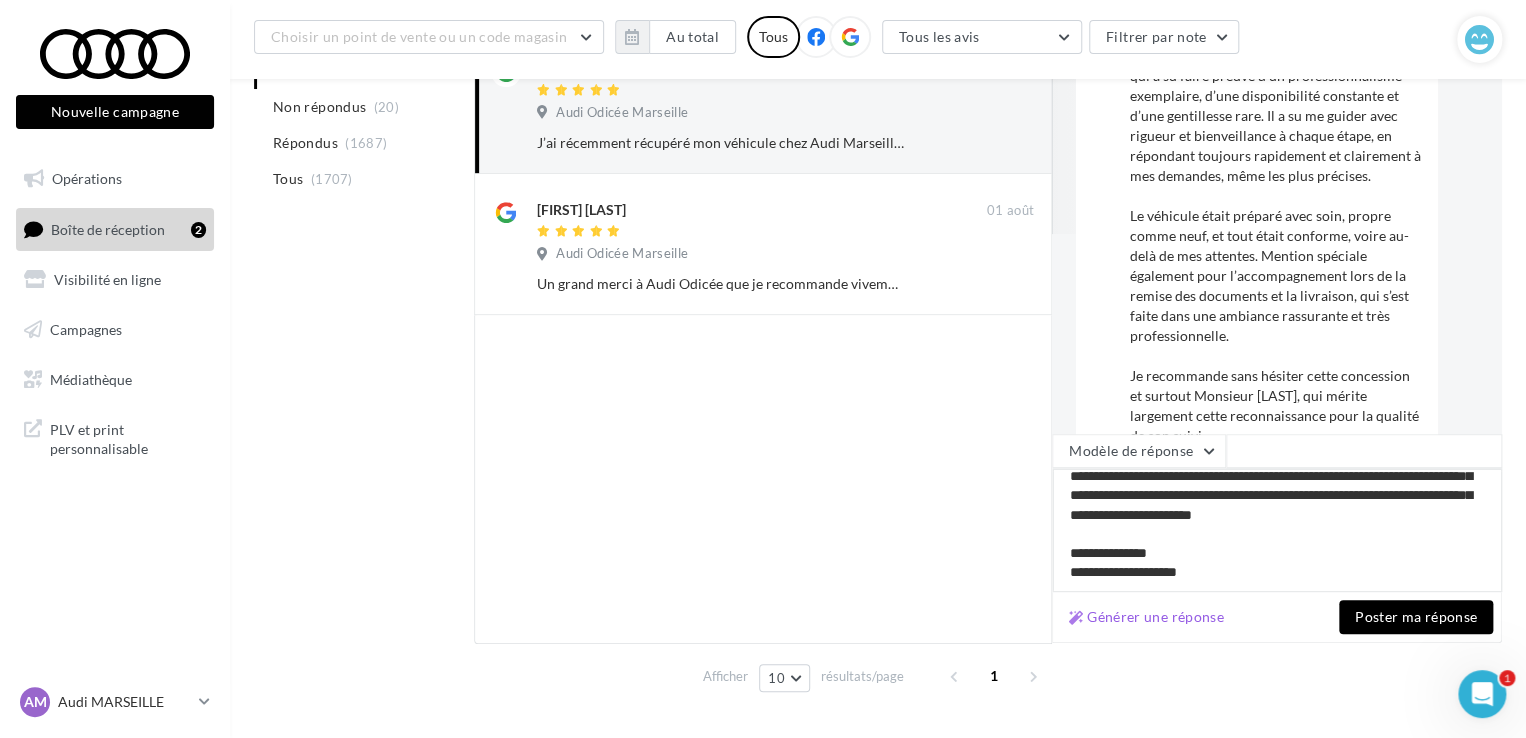 type on "**********" 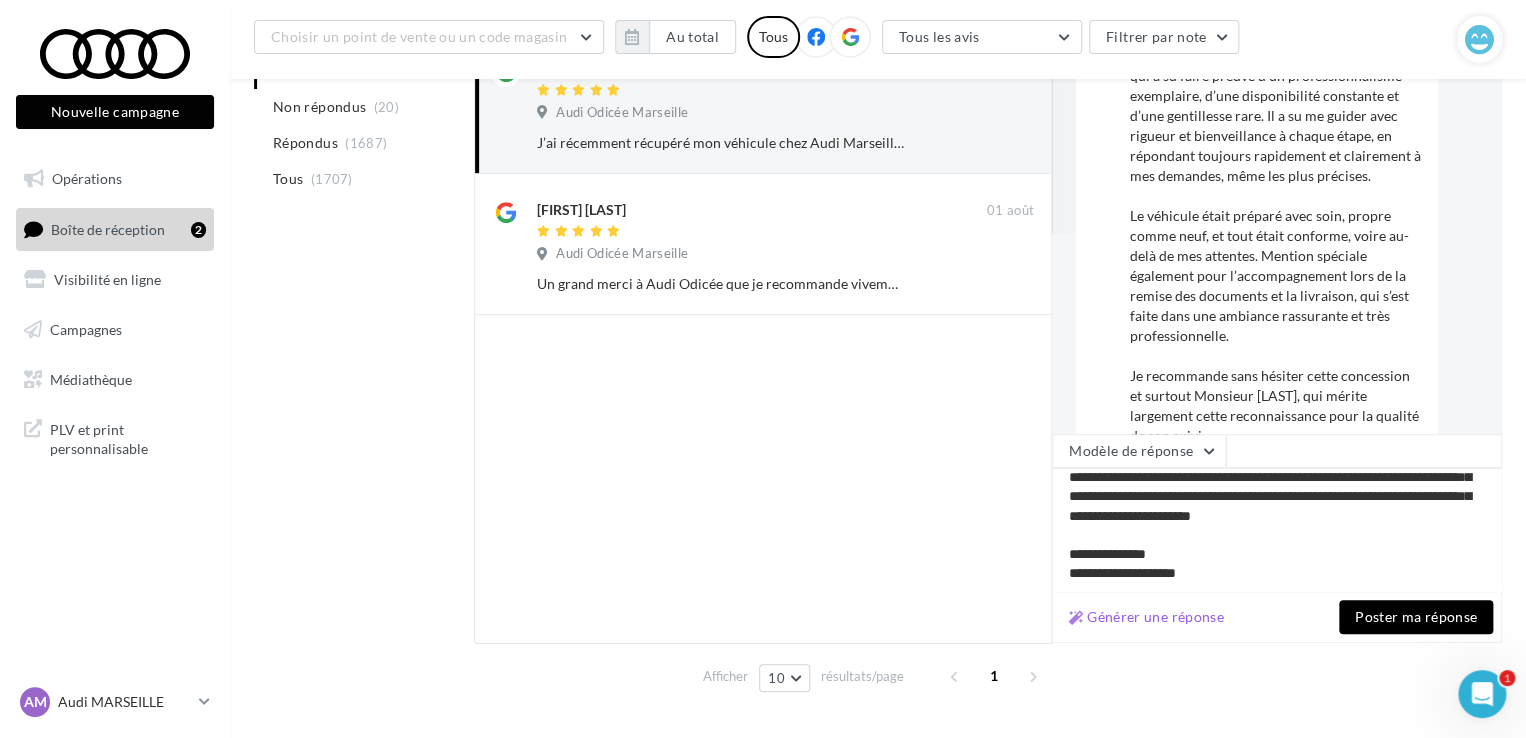 click on "Poster ma réponse" at bounding box center [1416, 617] 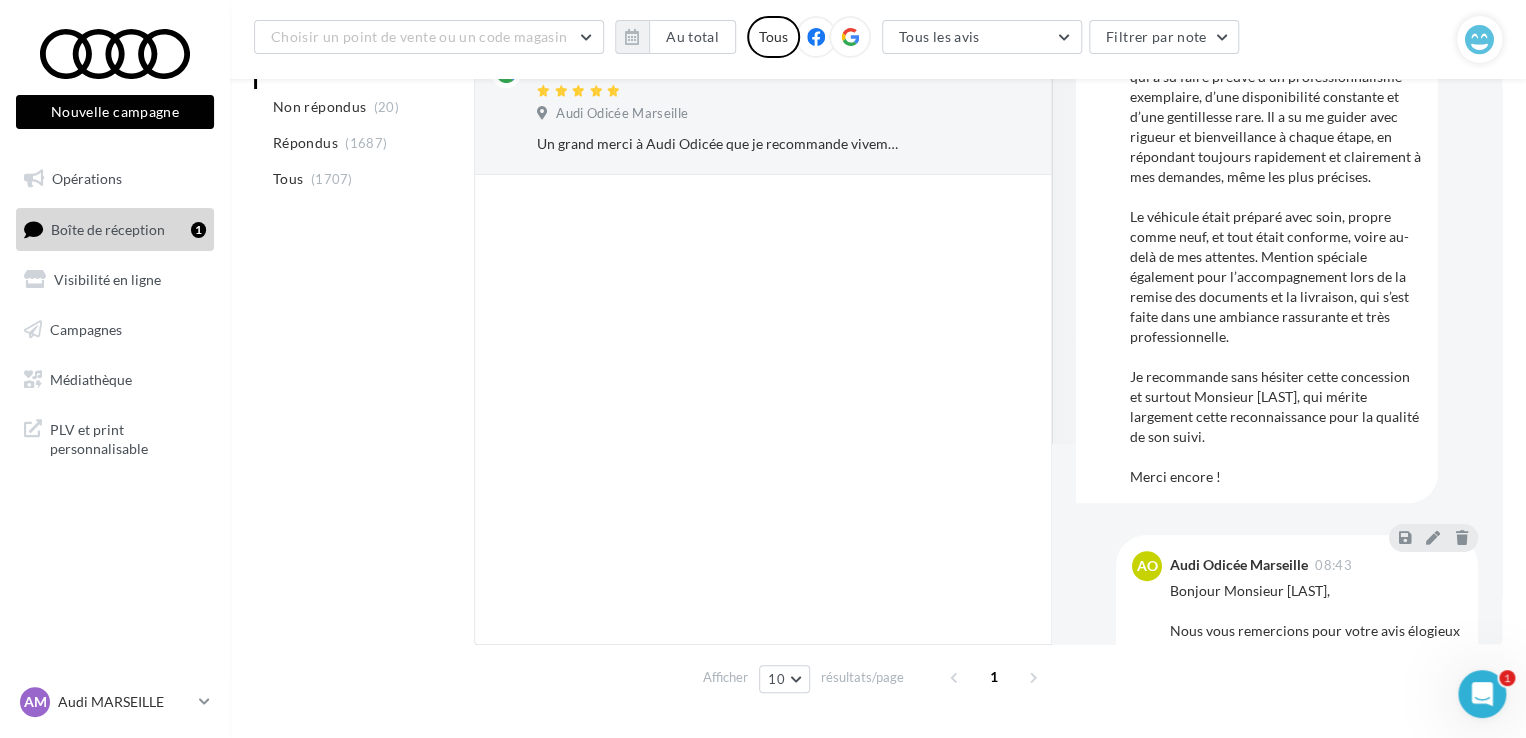 scroll, scrollTop: 300, scrollLeft: 0, axis: vertical 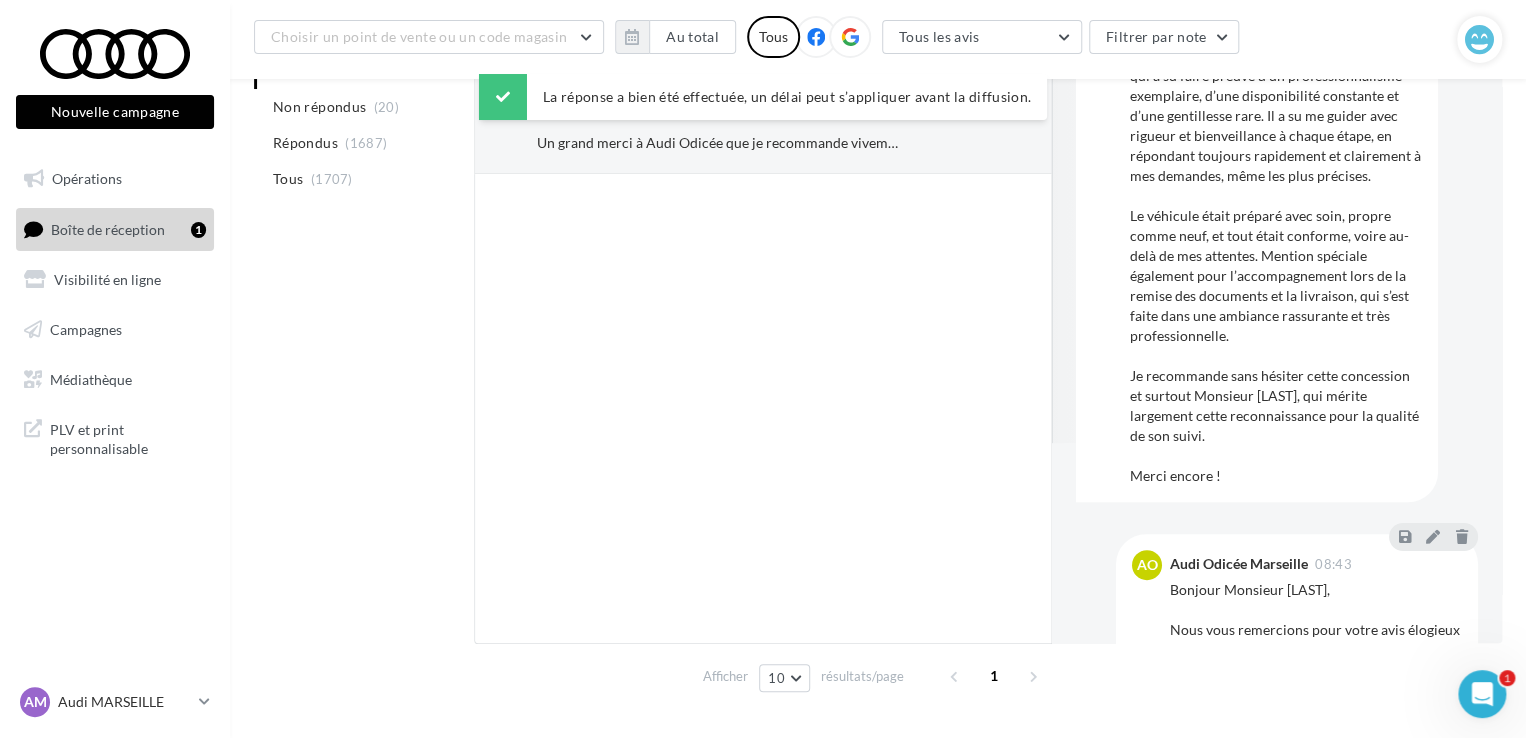click at bounding box center [763, 409] 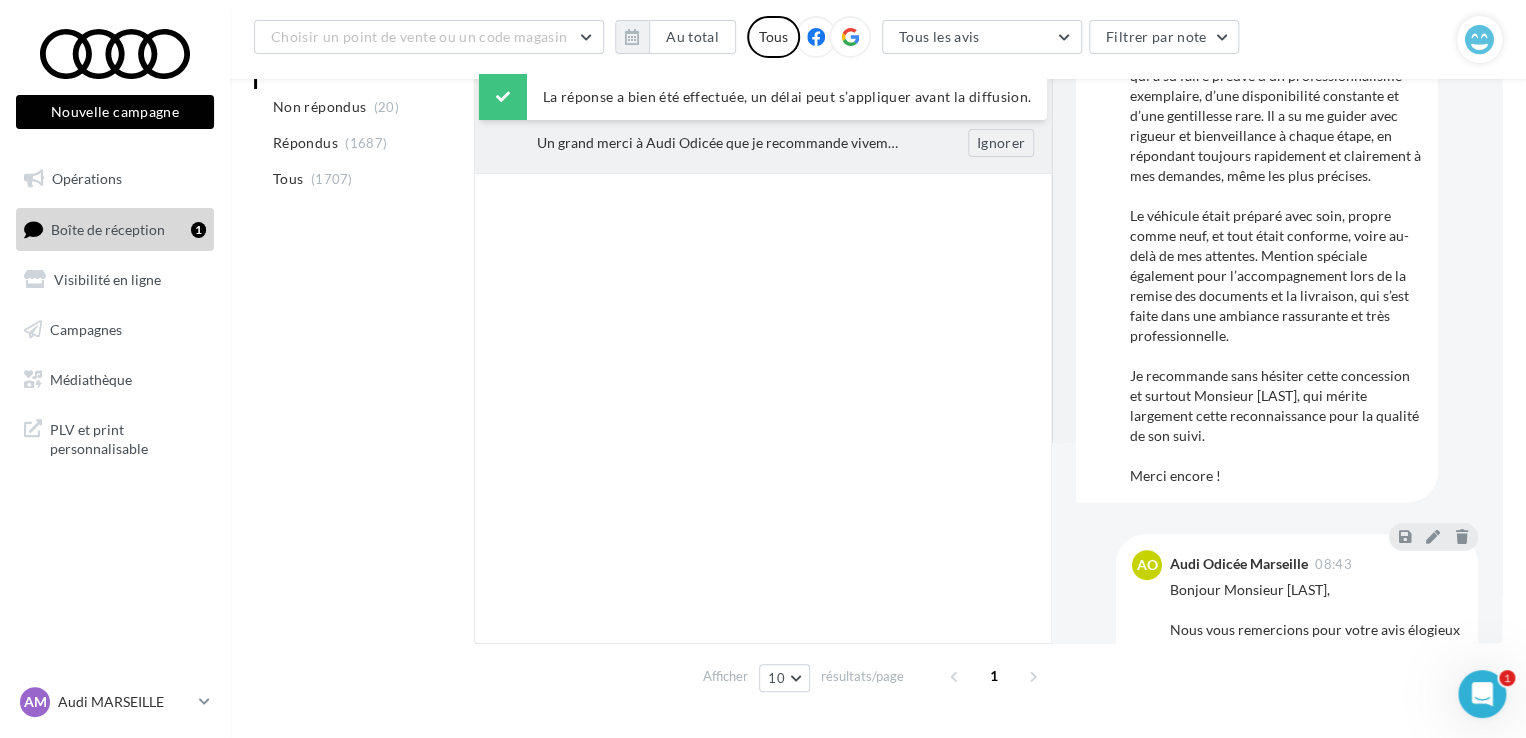 click on "Un grand merci à Audi Odicée que je recommande vivement.
Merci à [FIRST] pour son professionnalisme, sa gentillesse et sa disponibilité sans oublier [FIRST] qui m'a aidé dans mon choix du véhicule et la commande finalement et en passant par [FIRST] pour la livraison.
Je n'oublie pas le jeune homme qui m'a tout expliqué concernant le fonctionnement du véhicule et toutes les options. Tout a été bien expliqué et tout était fluide et merciiii pour le cadeau 🎁
Bonnes vacances à tous 😊" at bounding box center [720, 143] 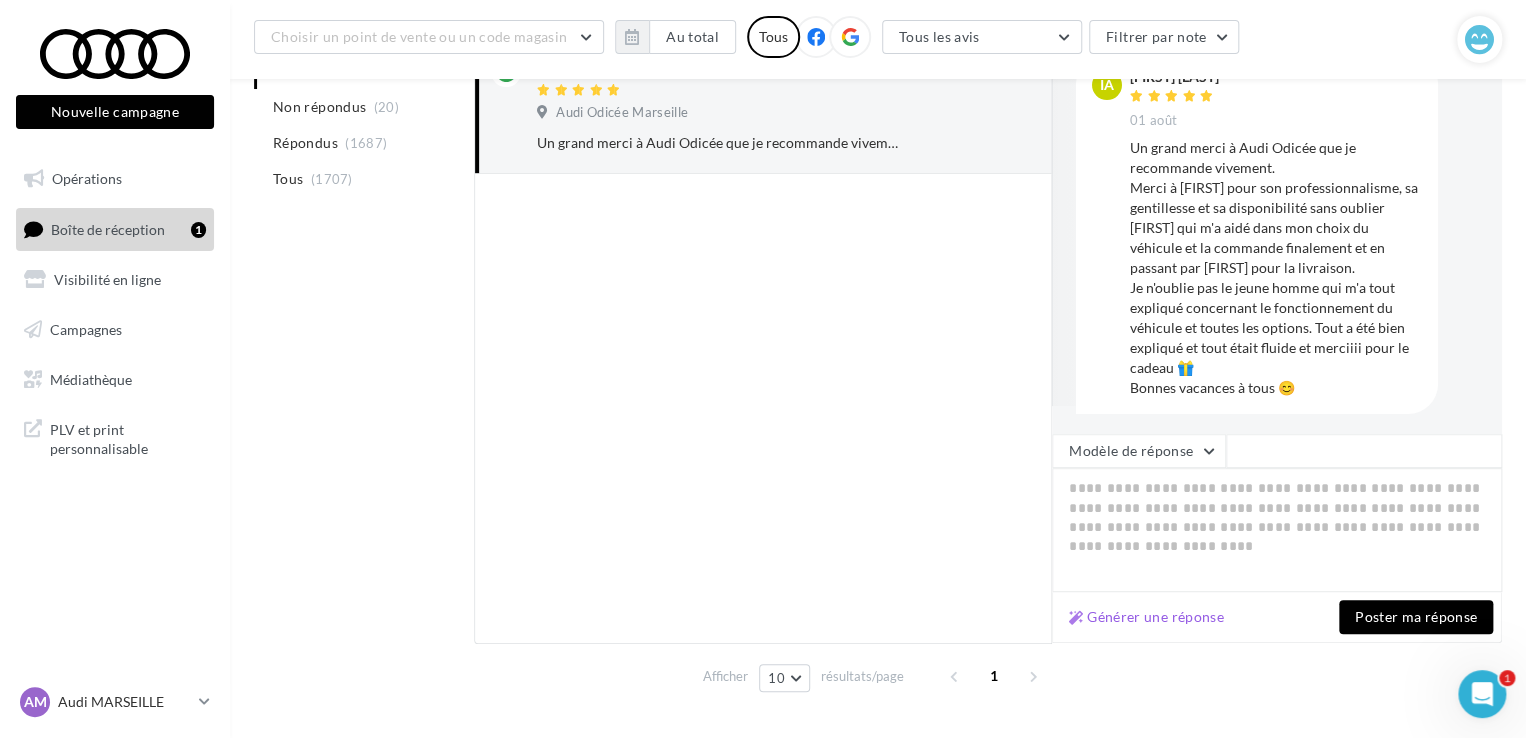 scroll, scrollTop: 52, scrollLeft: 0, axis: vertical 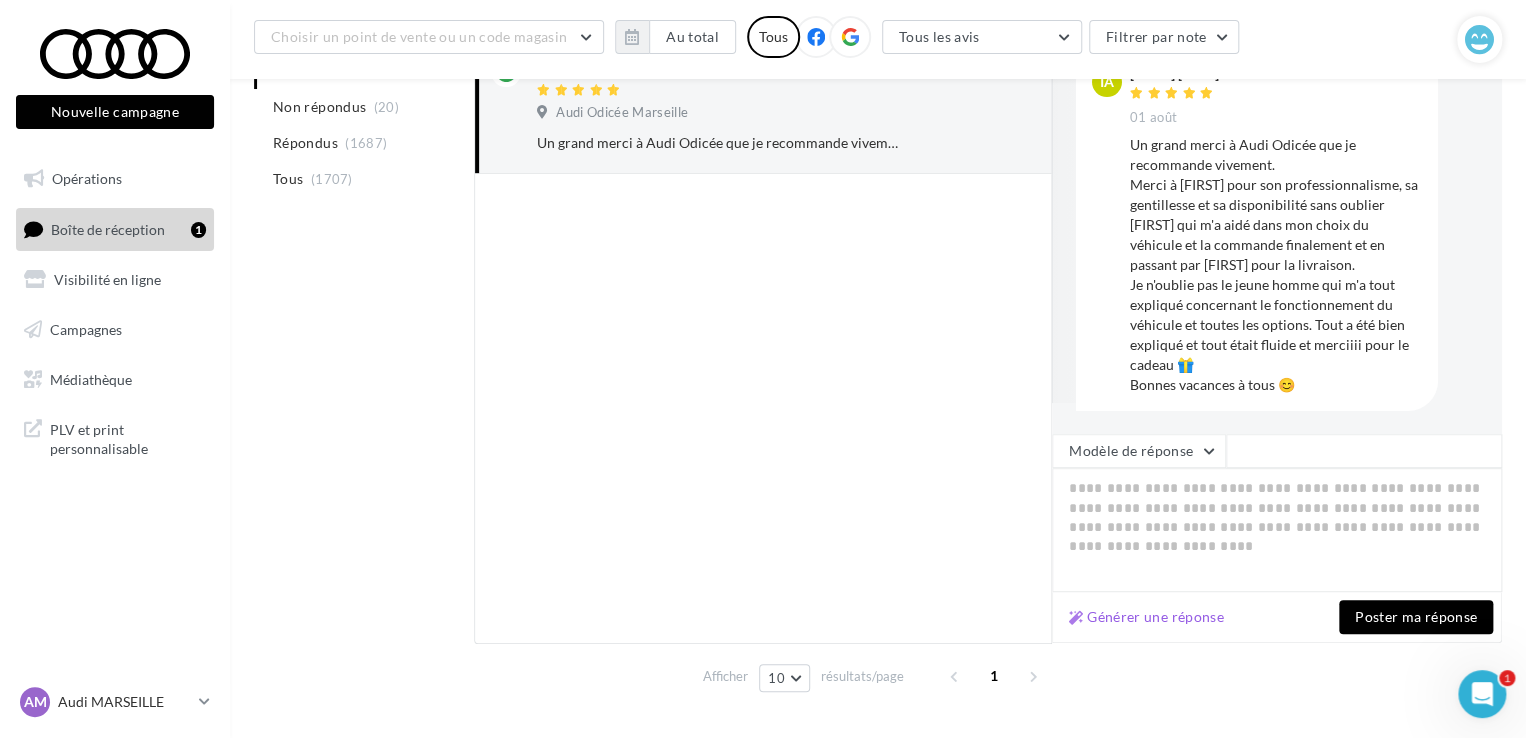 click at bounding box center [763, 409] 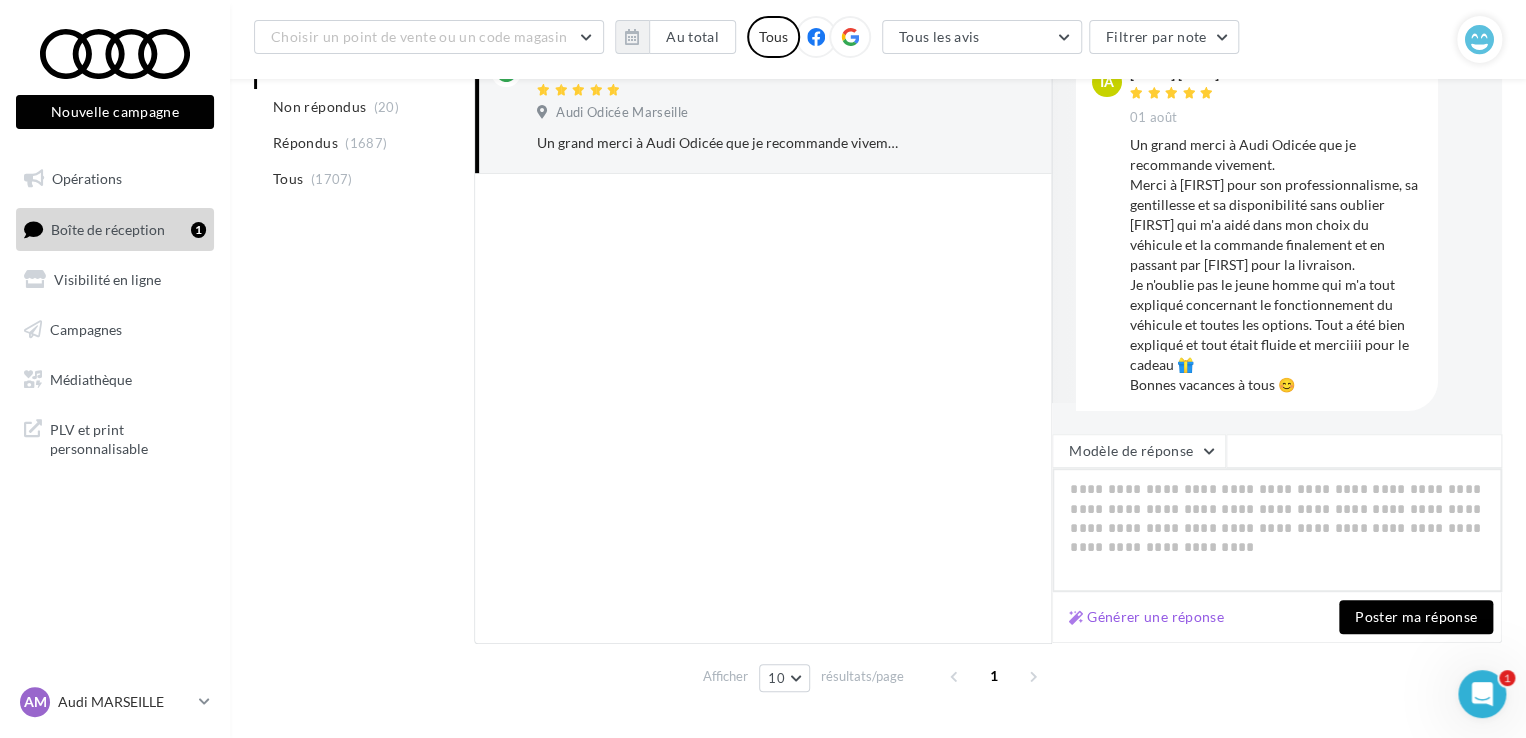 click at bounding box center [1277, 530] 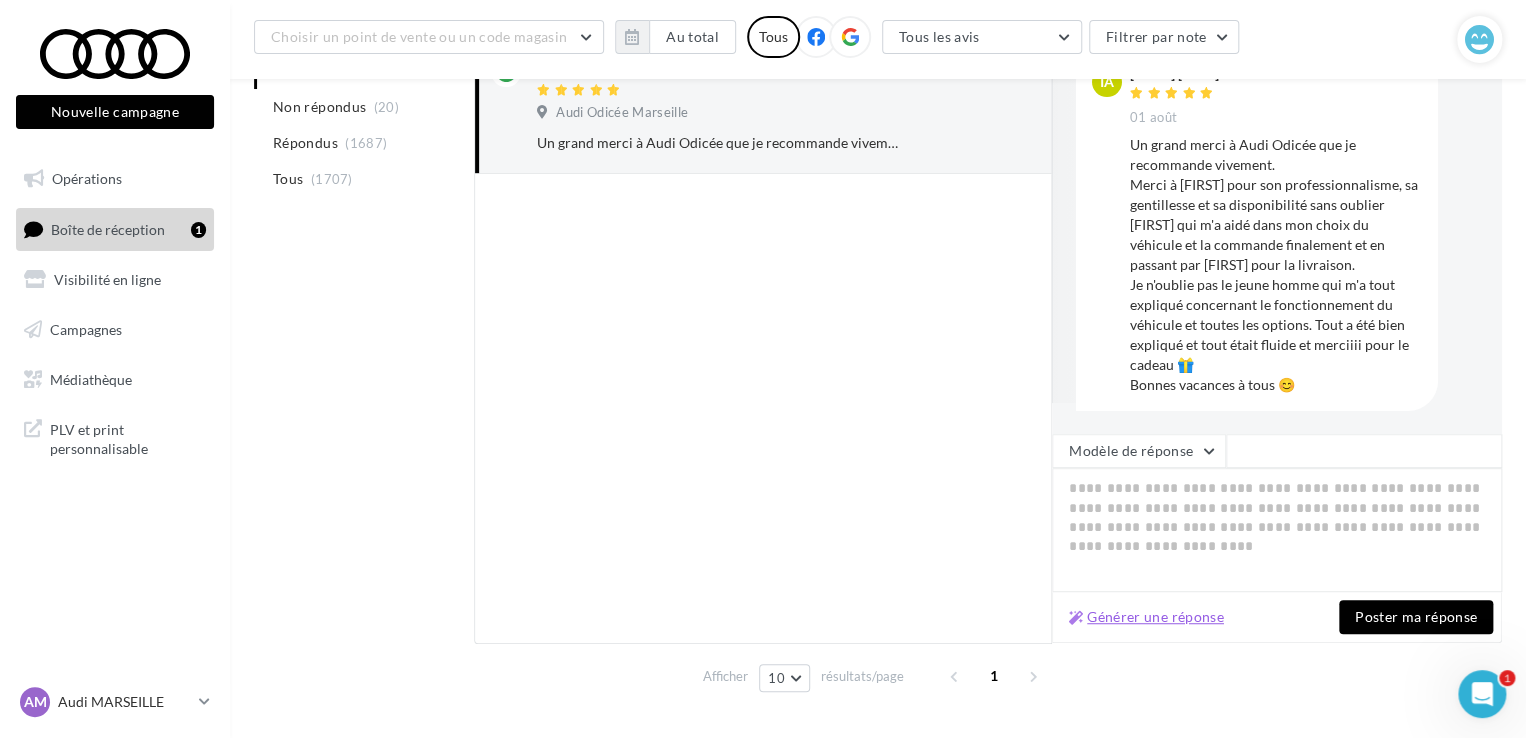 click on "Générer une réponse" at bounding box center (1146, 617) 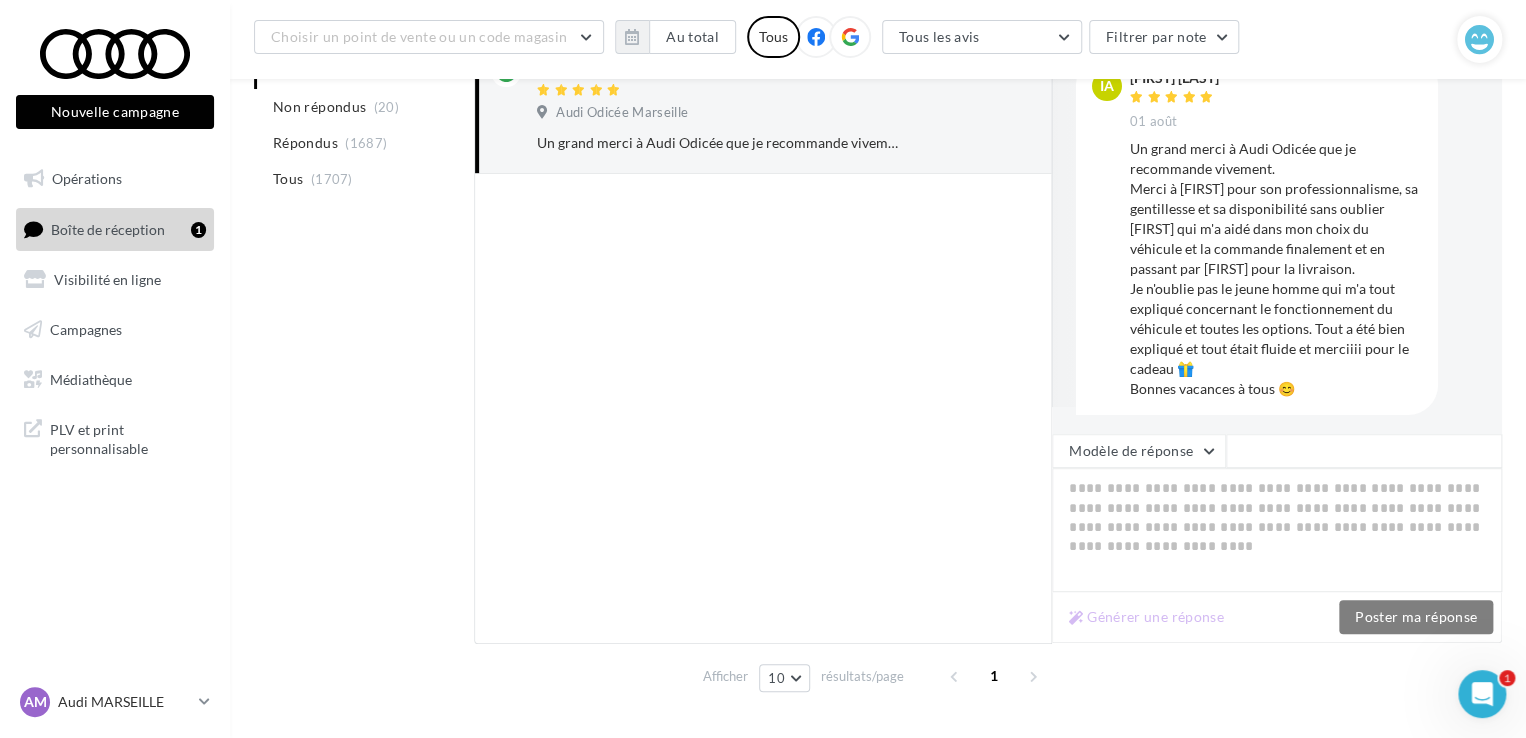 scroll, scrollTop: 52, scrollLeft: 0, axis: vertical 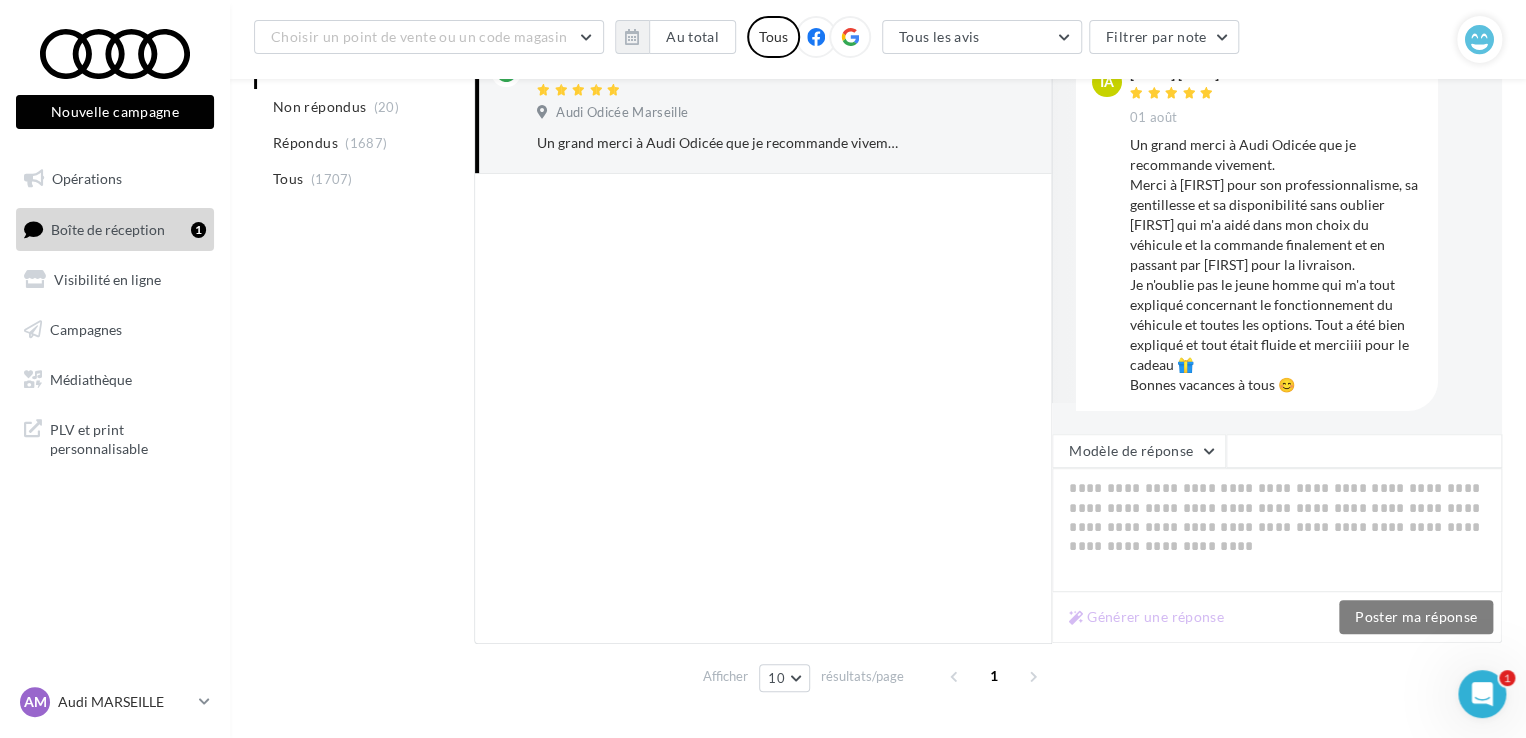type on "**********" 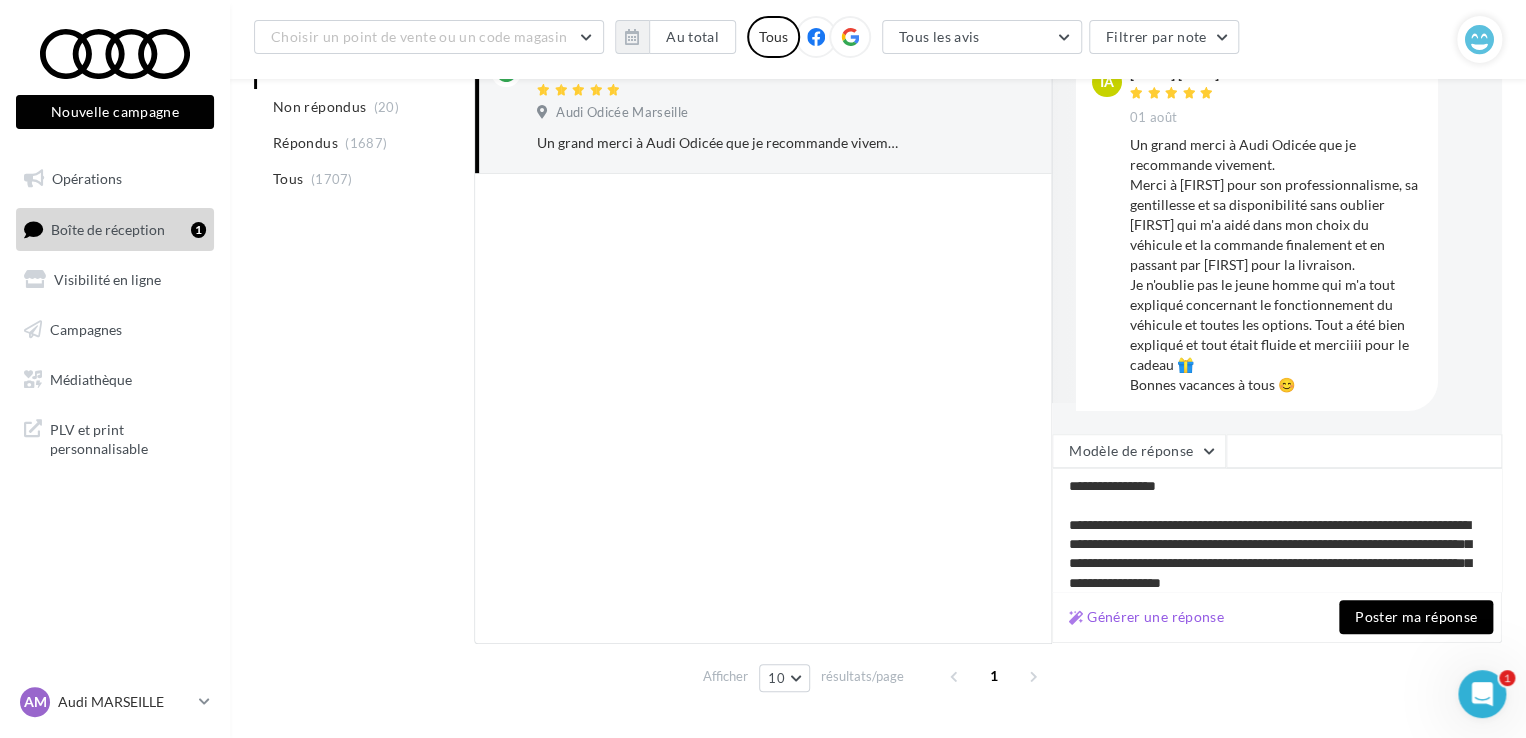 scroll, scrollTop: 52, scrollLeft: 0, axis: vertical 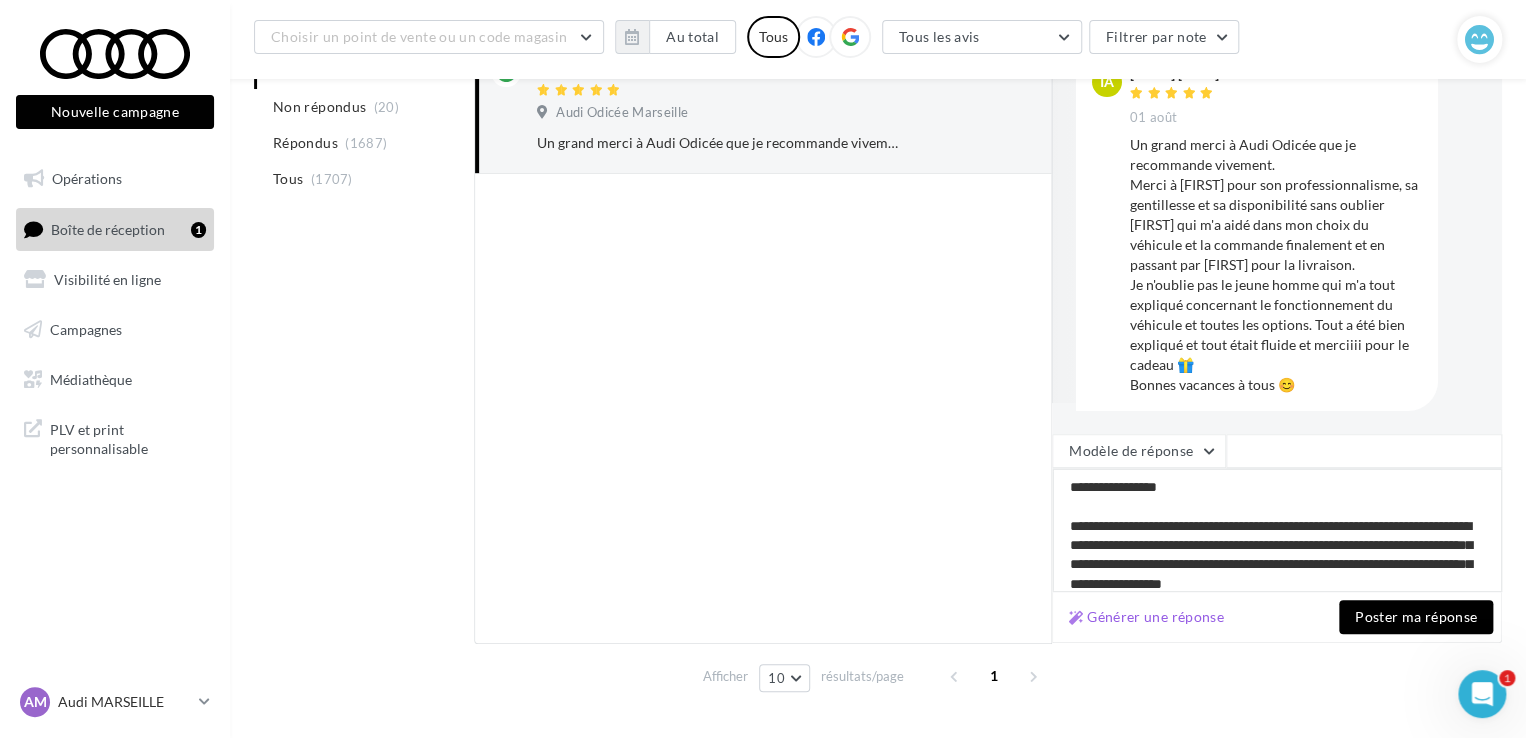 click on "**********" at bounding box center [1277, 530] 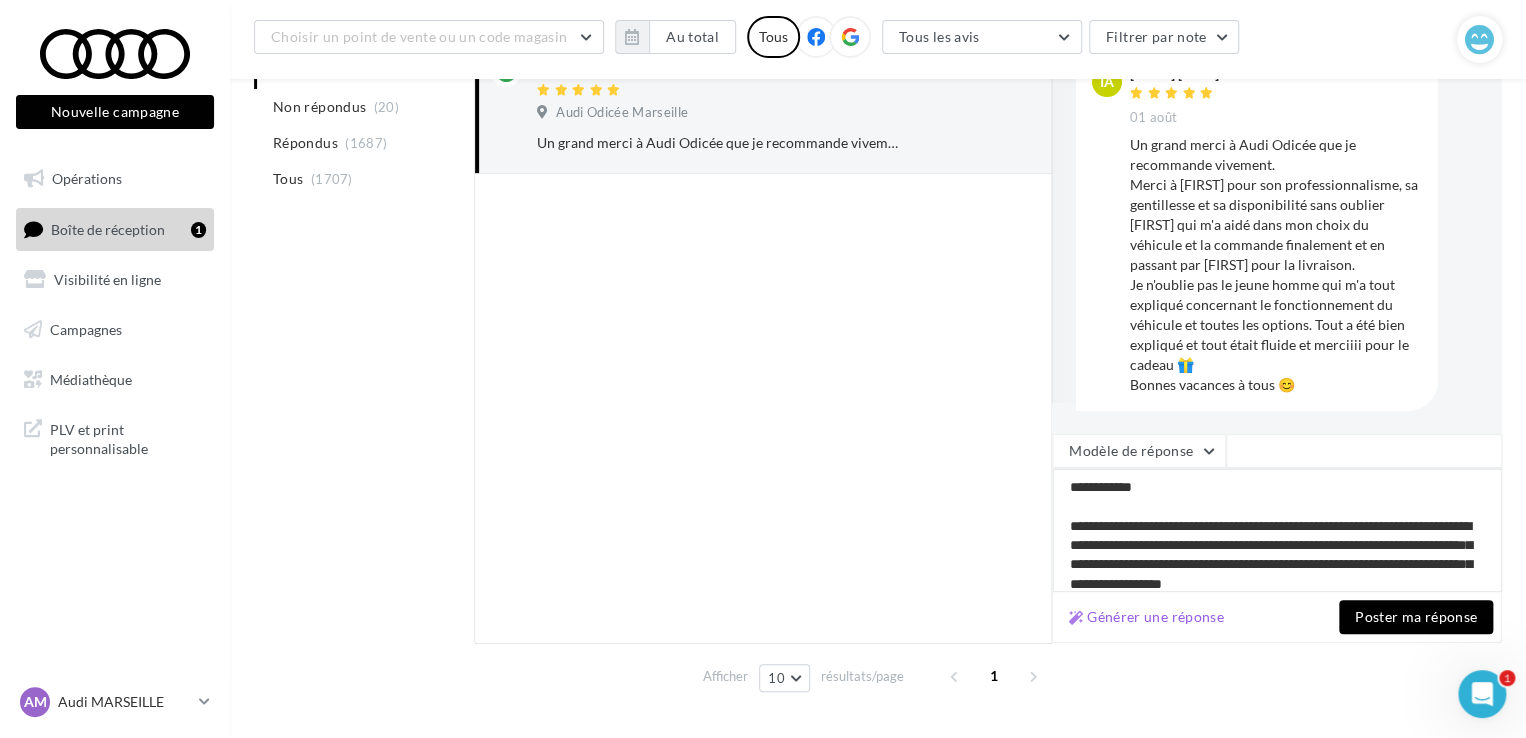 type on "**********" 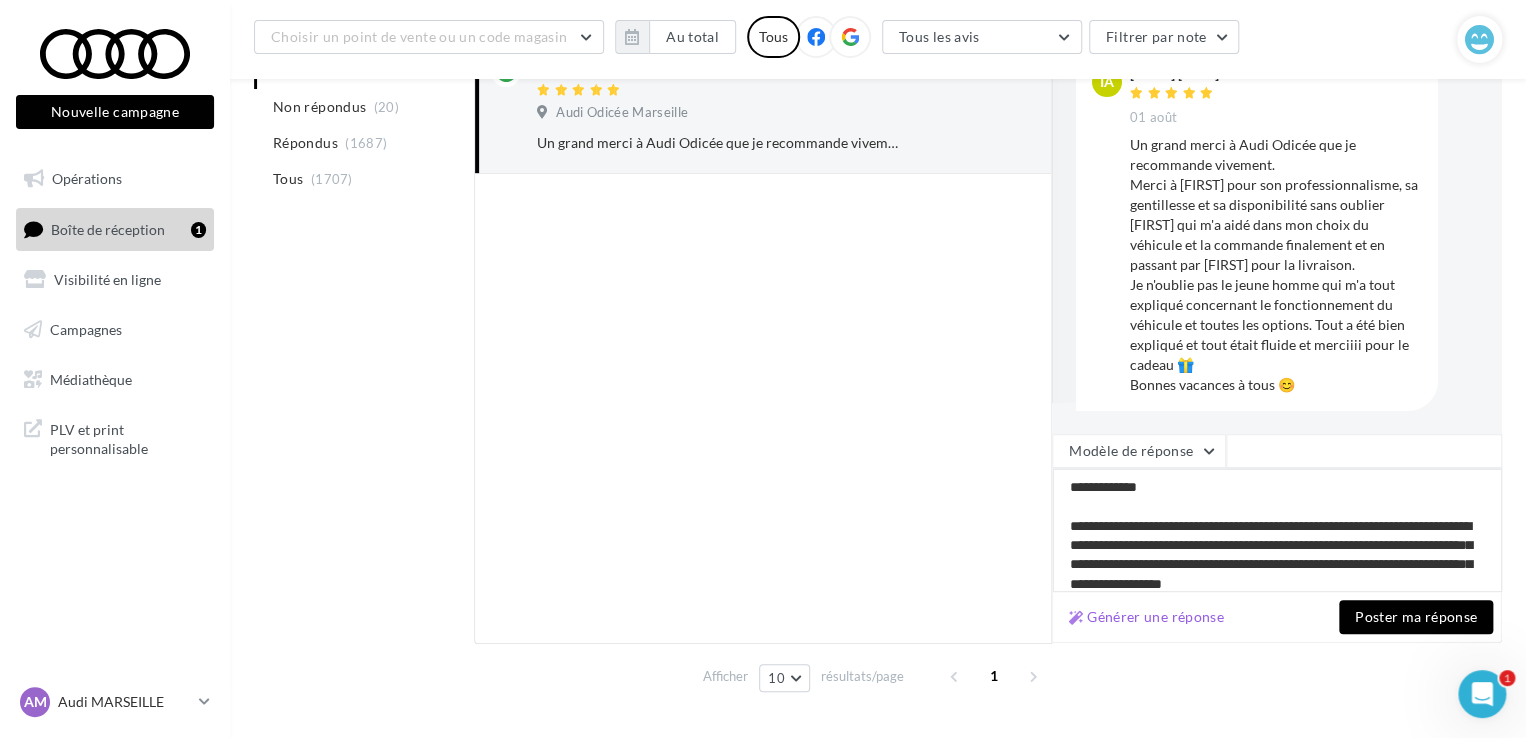 type on "**********" 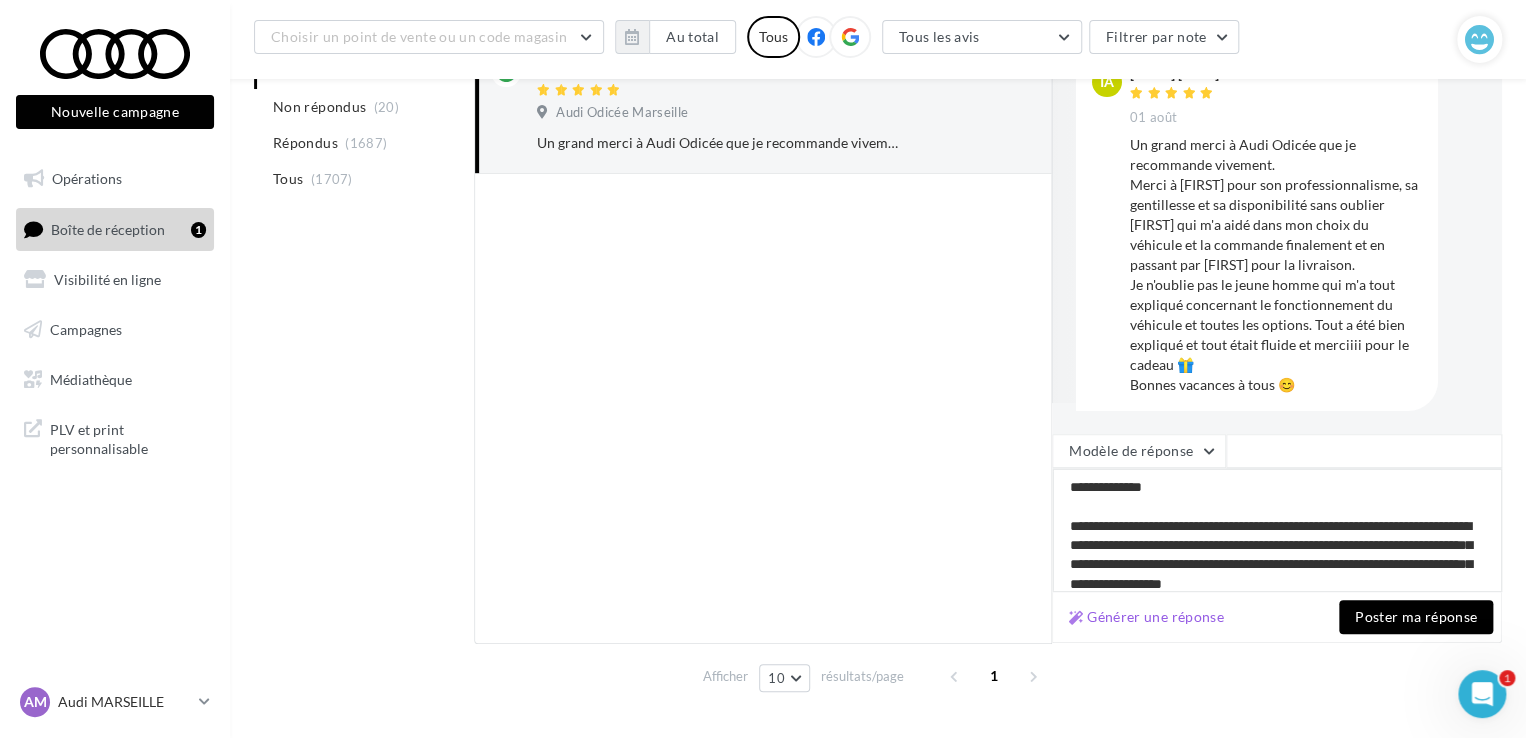 type on "**********" 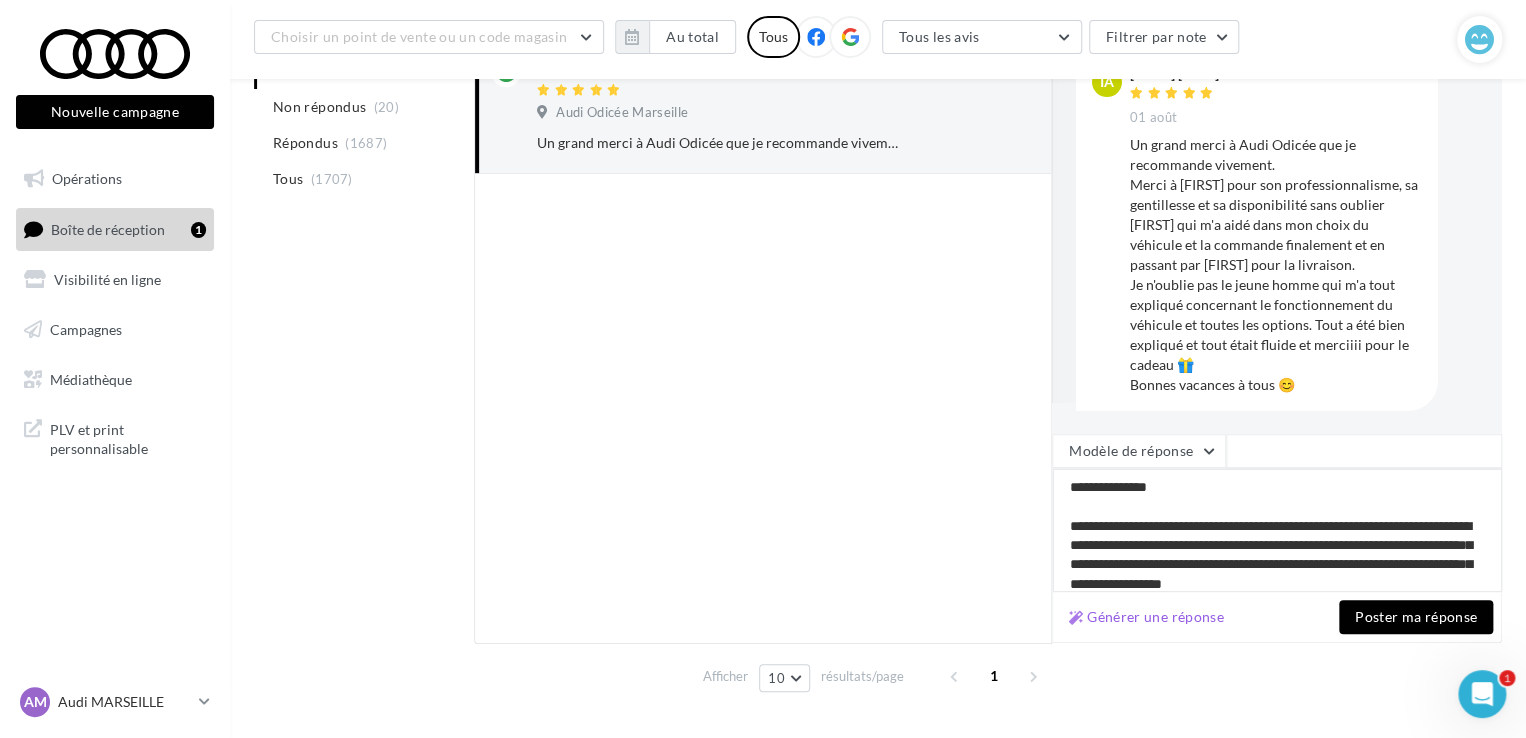 type on "**********" 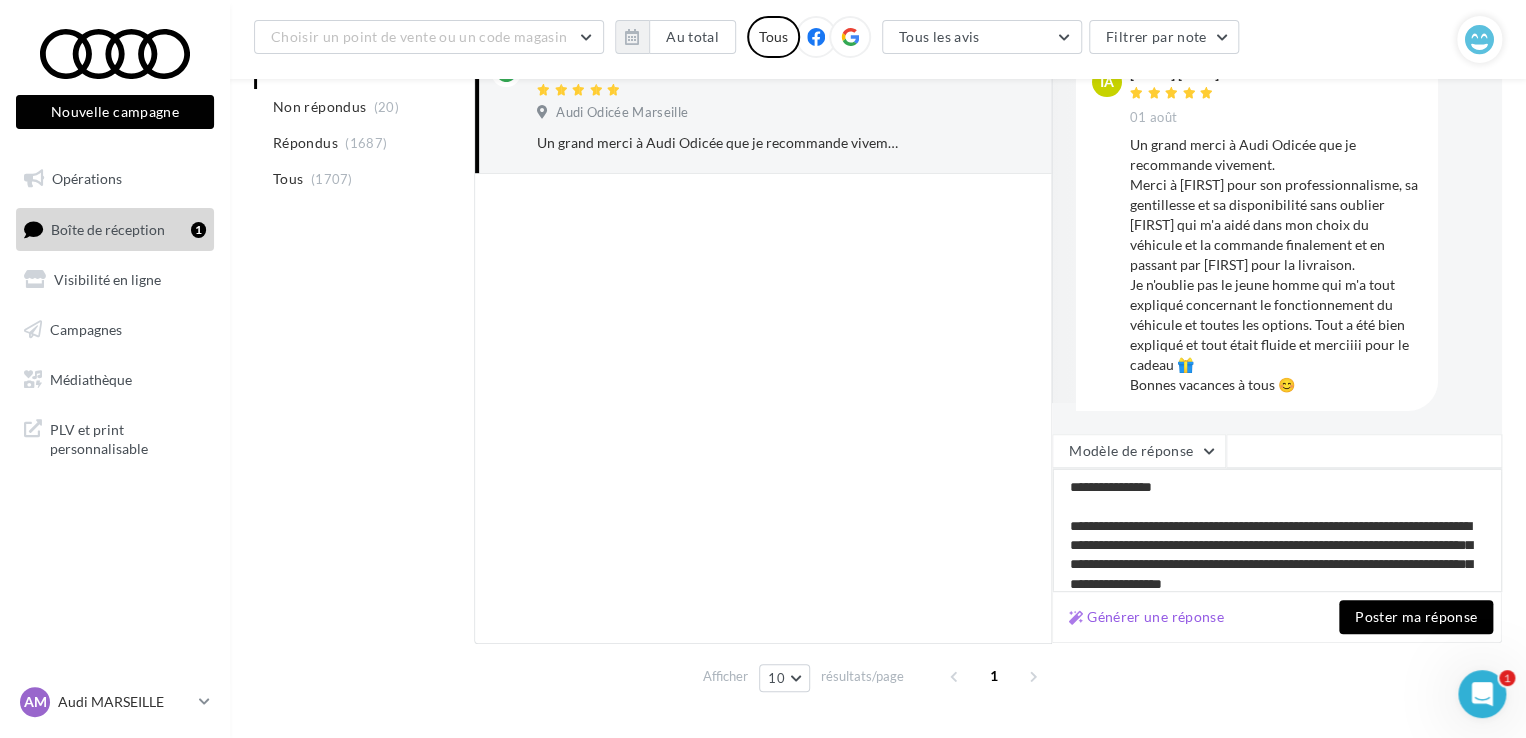 type on "**********" 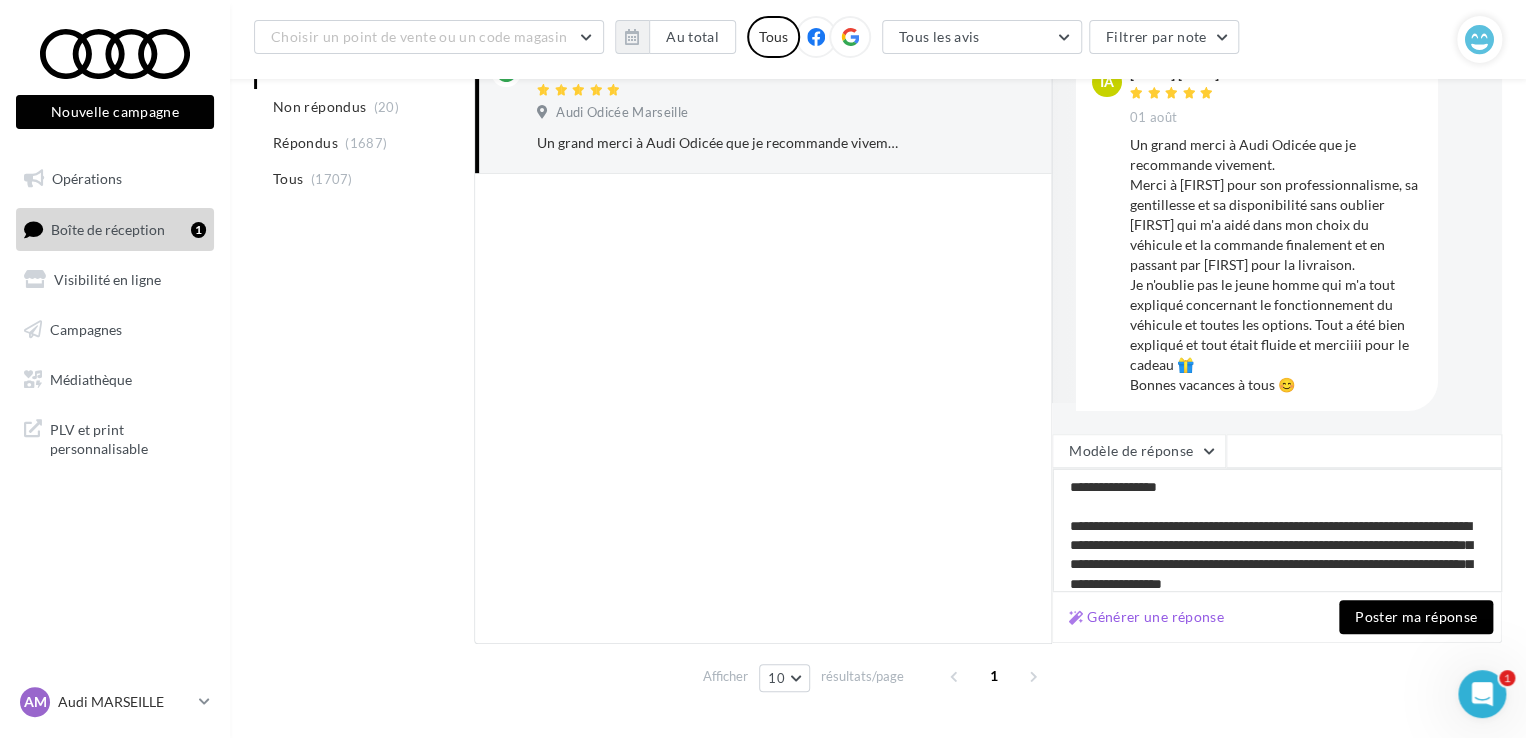 type on "**********" 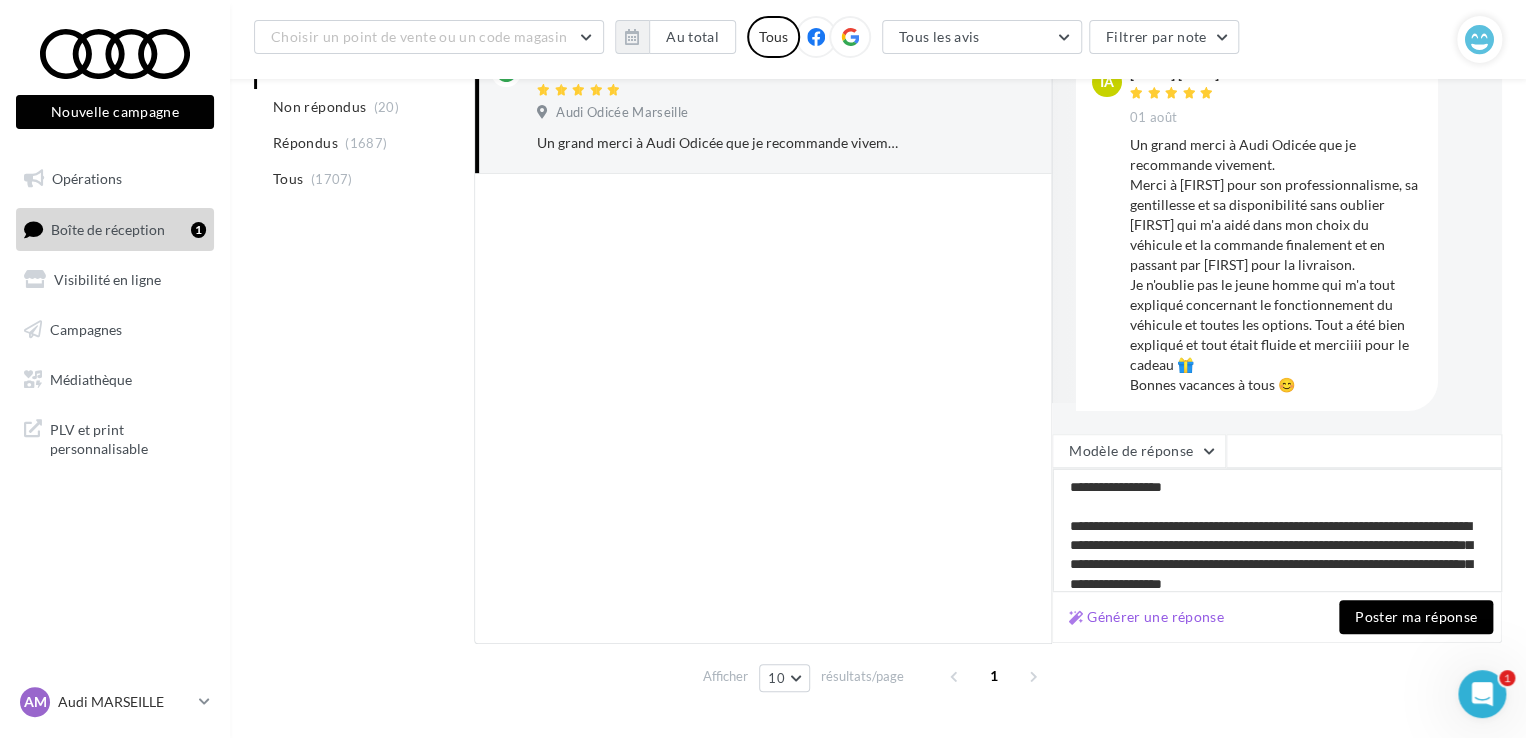 type on "**********" 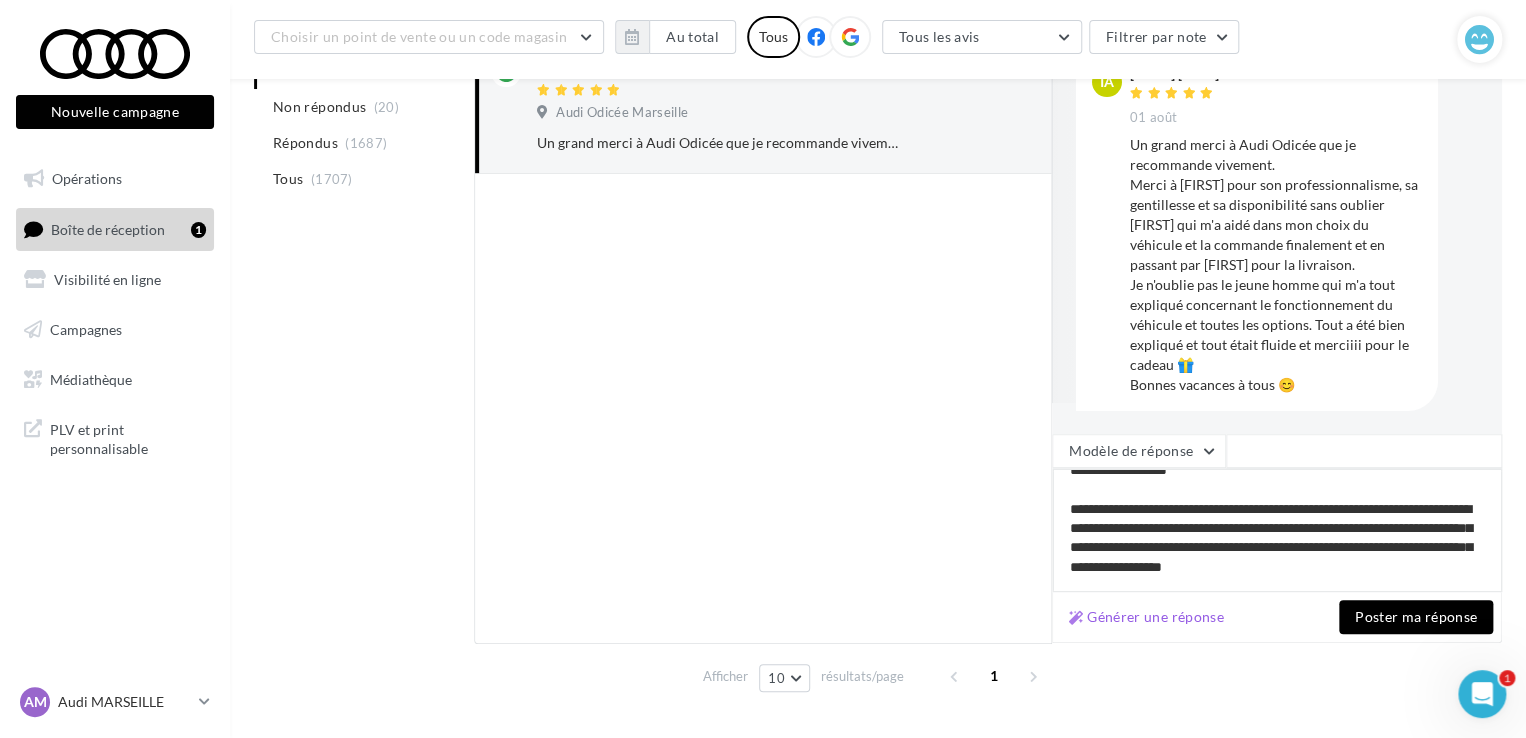 scroll, scrollTop: 0, scrollLeft: 0, axis: both 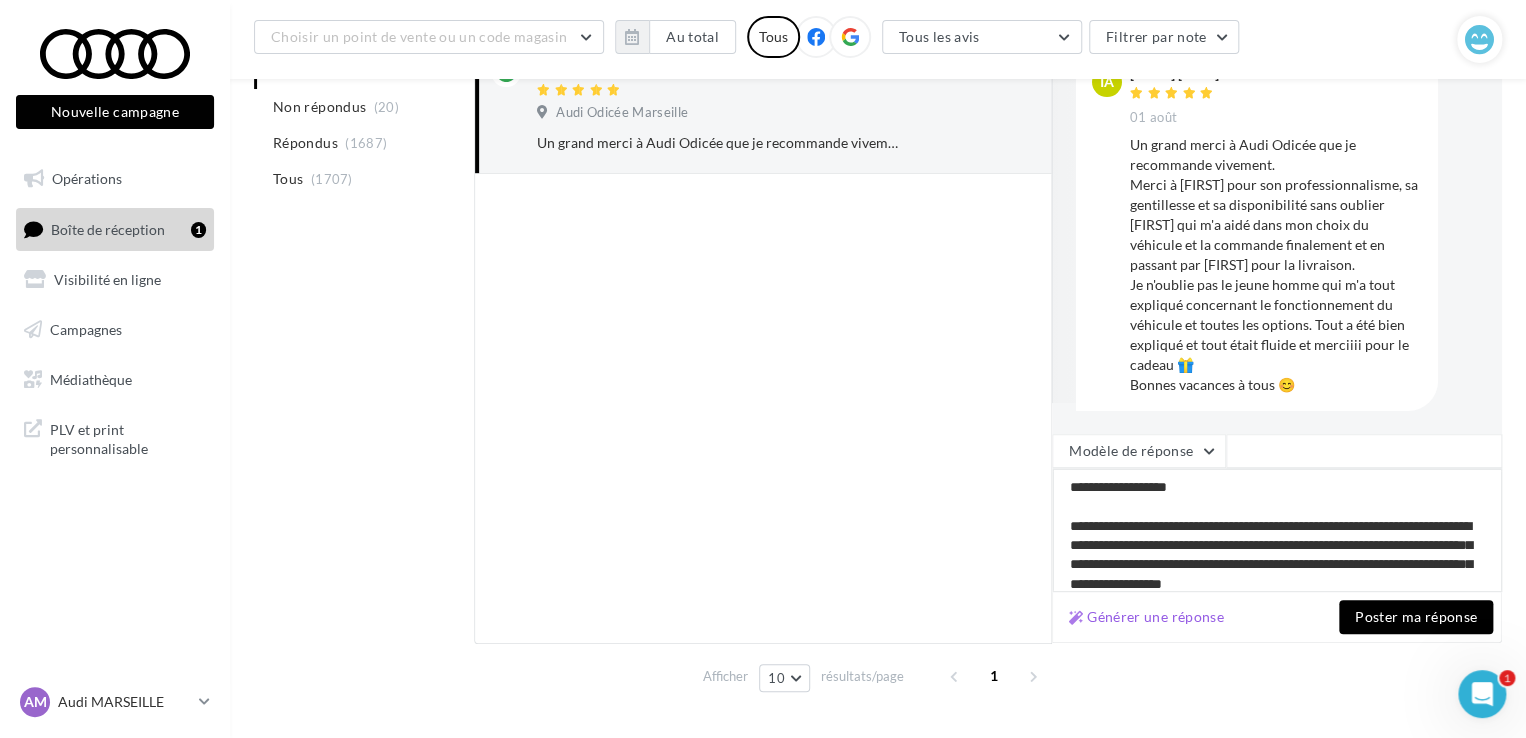 click on "**********" at bounding box center [1277, 530] 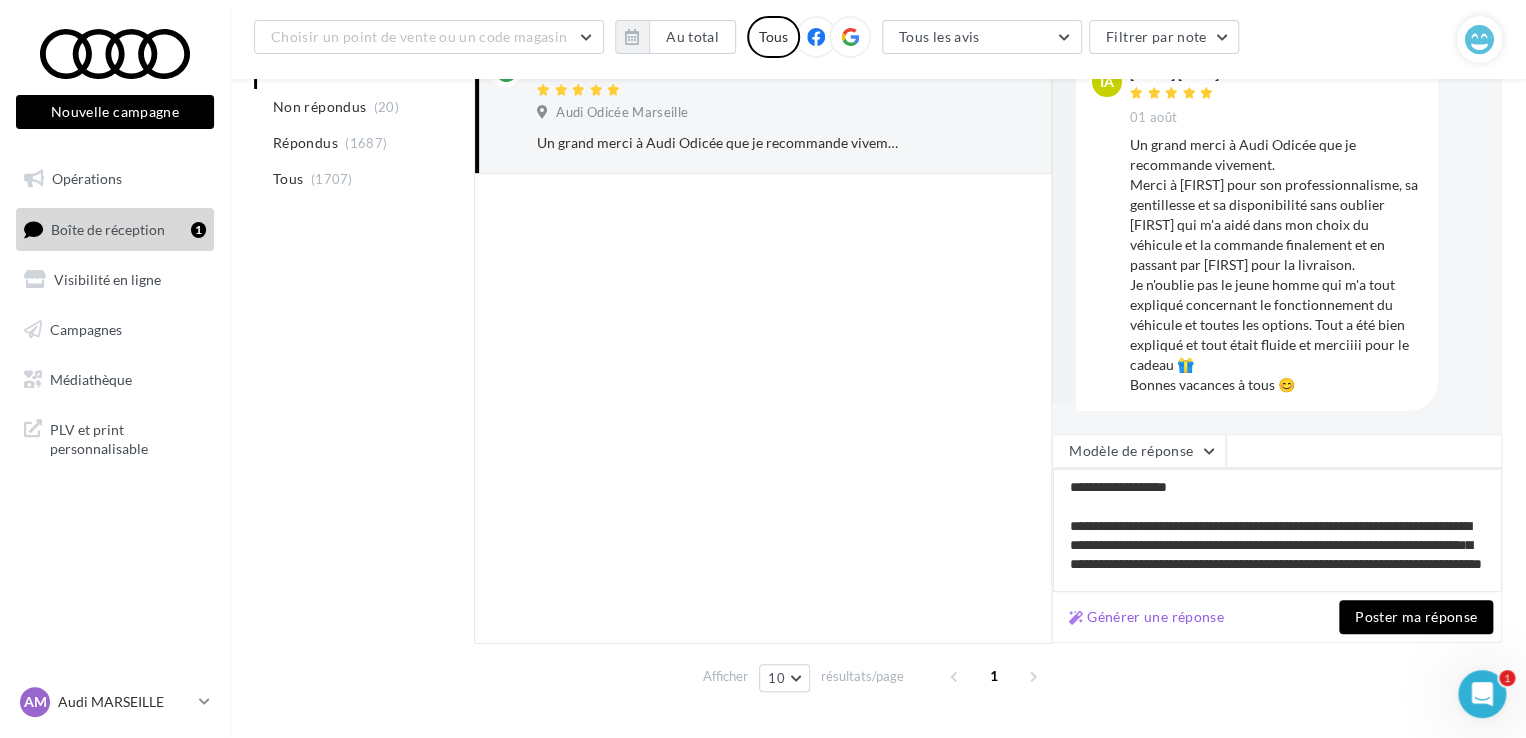 click on "**********" at bounding box center [1277, 530] 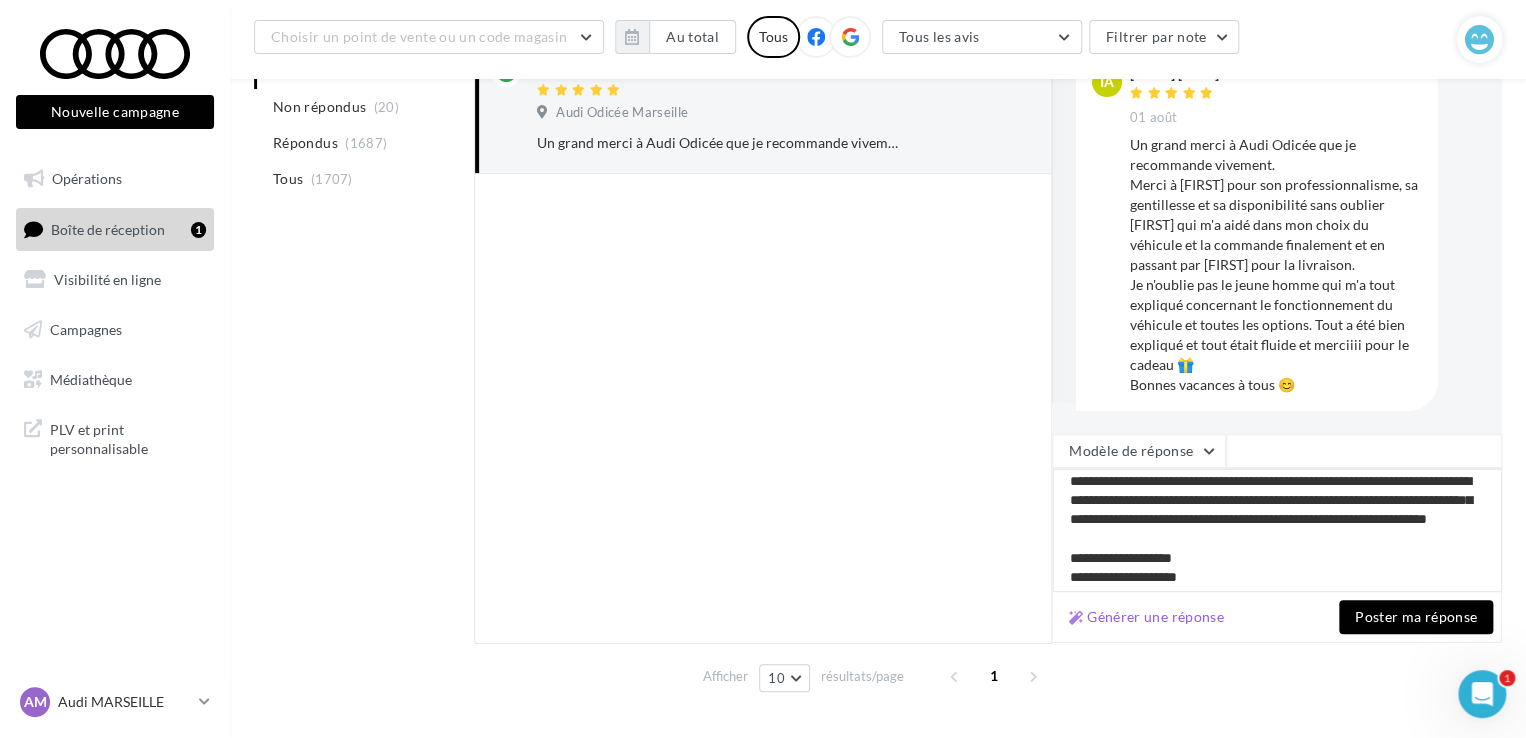scroll, scrollTop: 68, scrollLeft: 0, axis: vertical 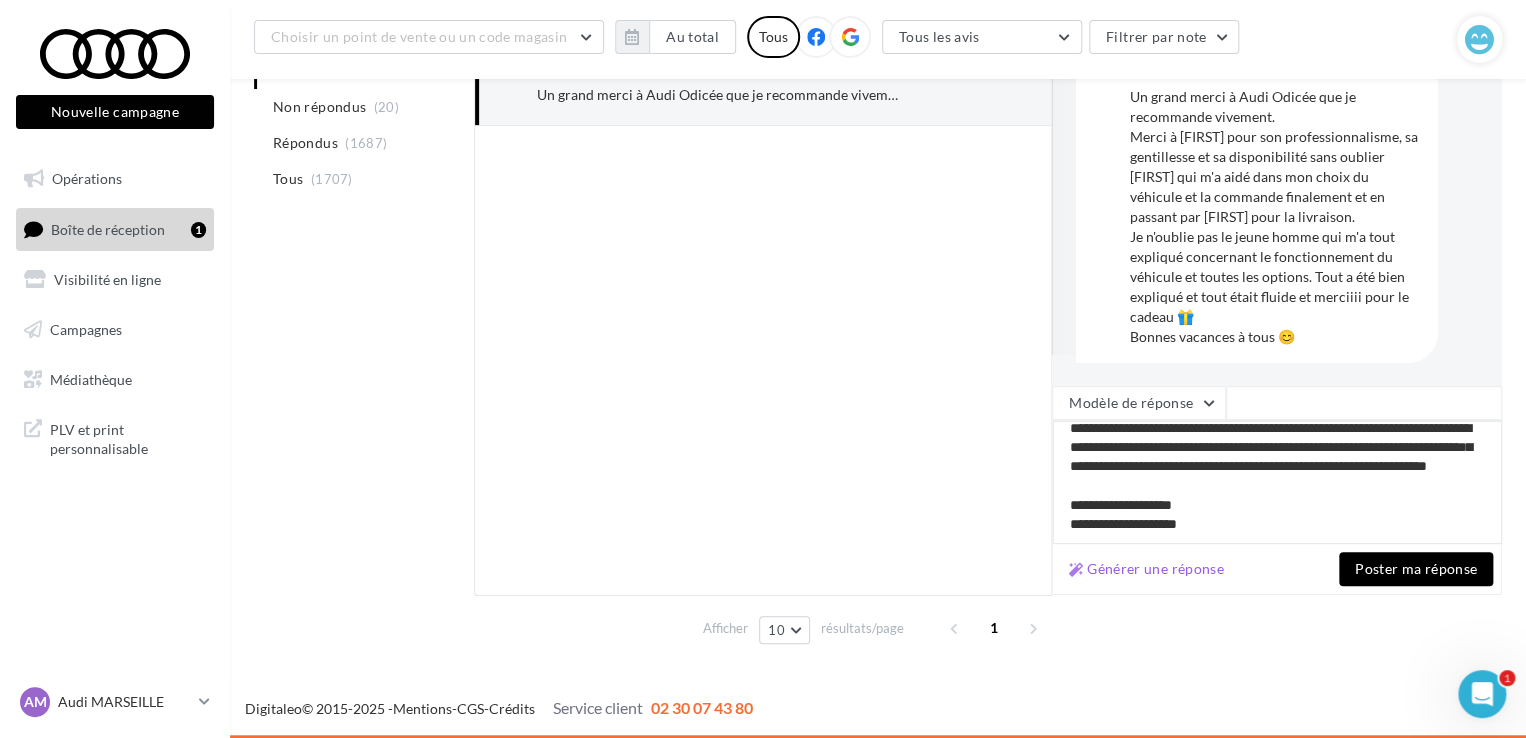 type on "**********" 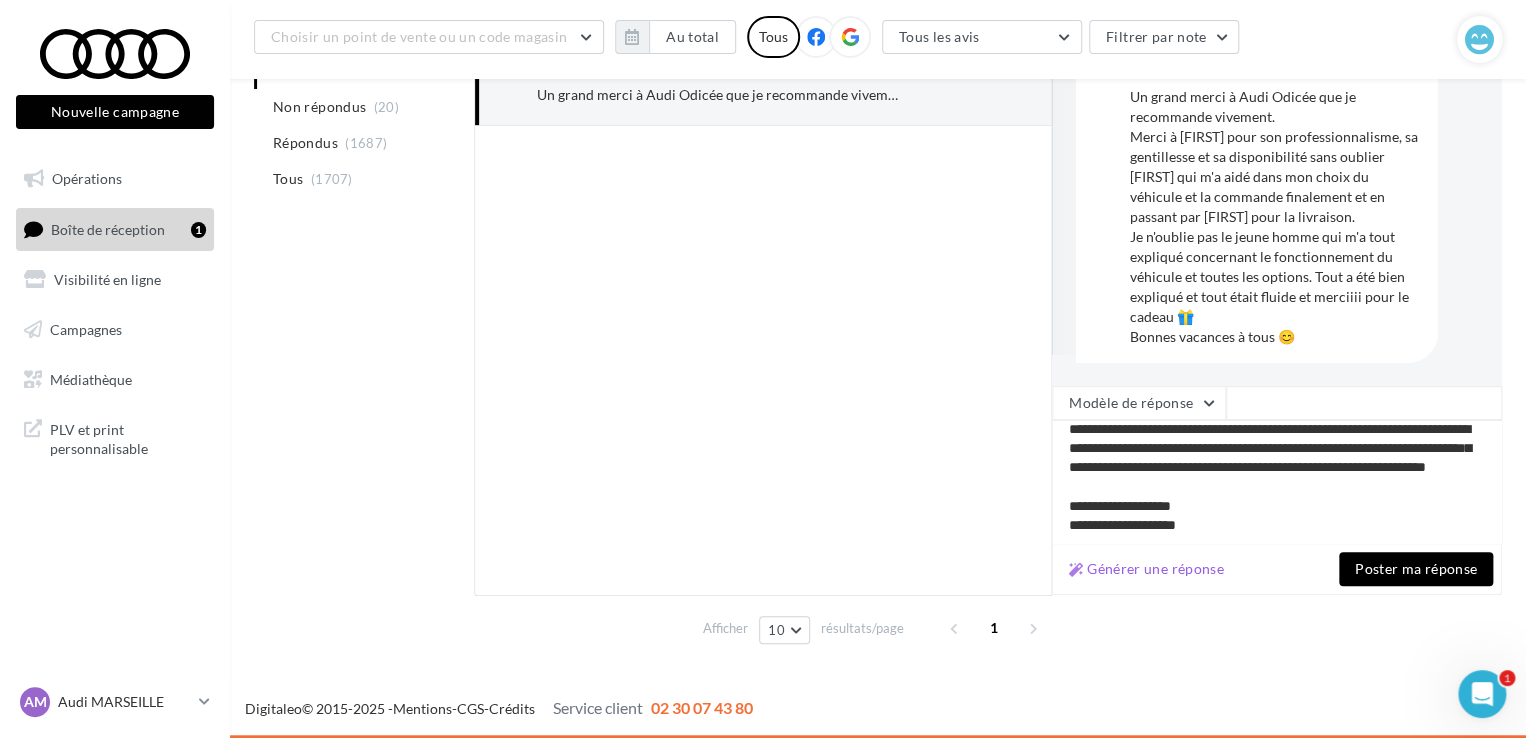 scroll, scrollTop: 67, scrollLeft: 0, axis: vertical 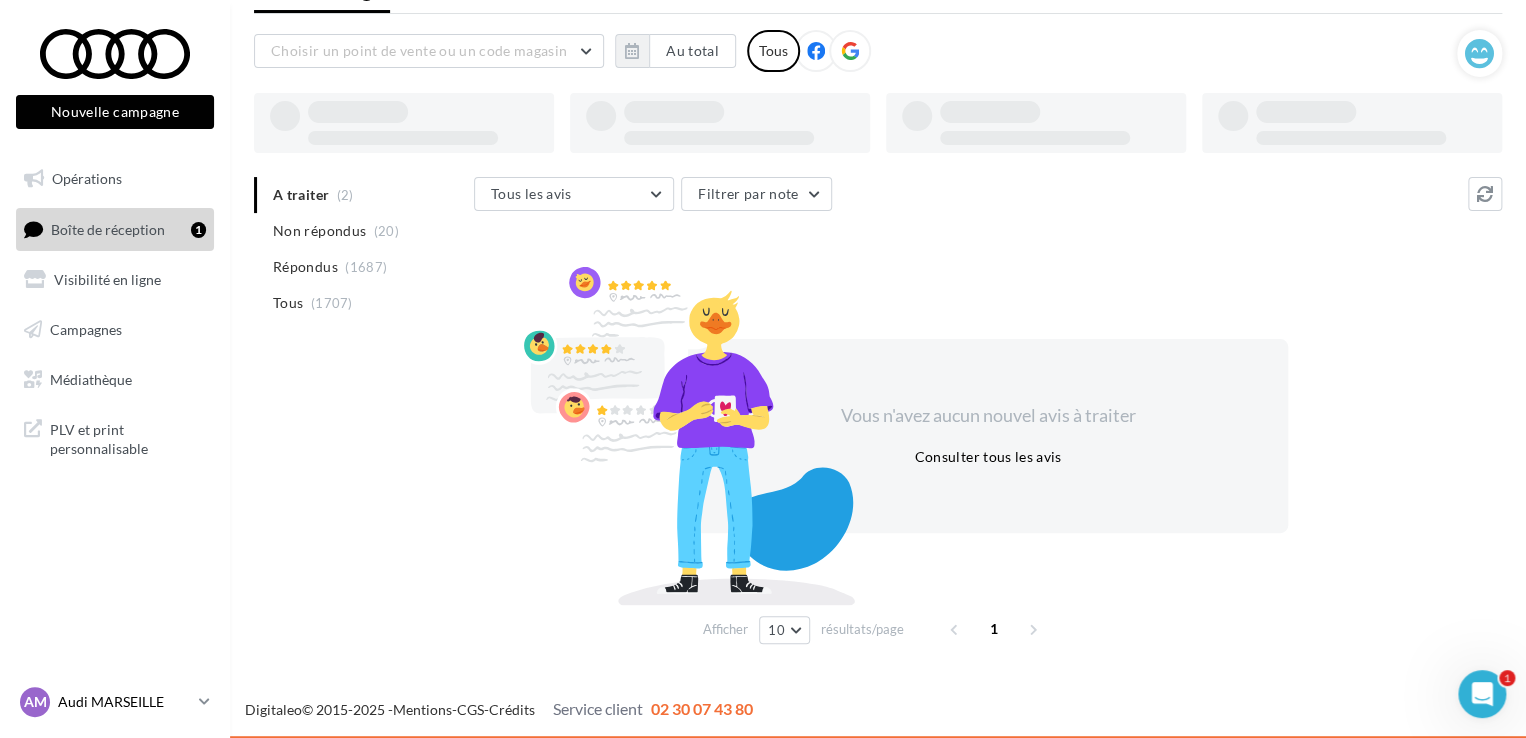 click on "AM     Audi MARSEILLE   audi-mars-gau" at bounding box center [105, 702] 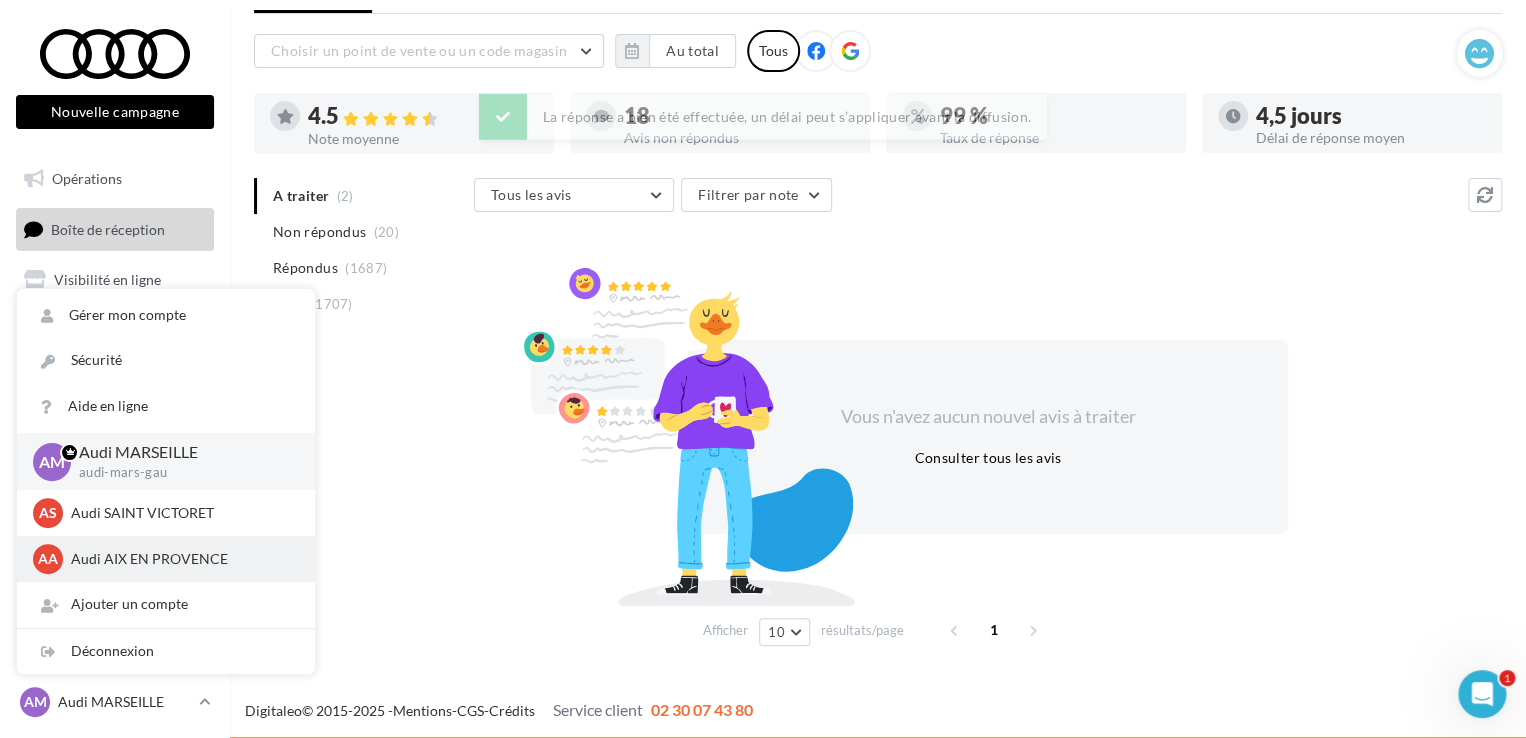 scroll, scrollTop: 97, scrollLeft: 0, axis: vertical 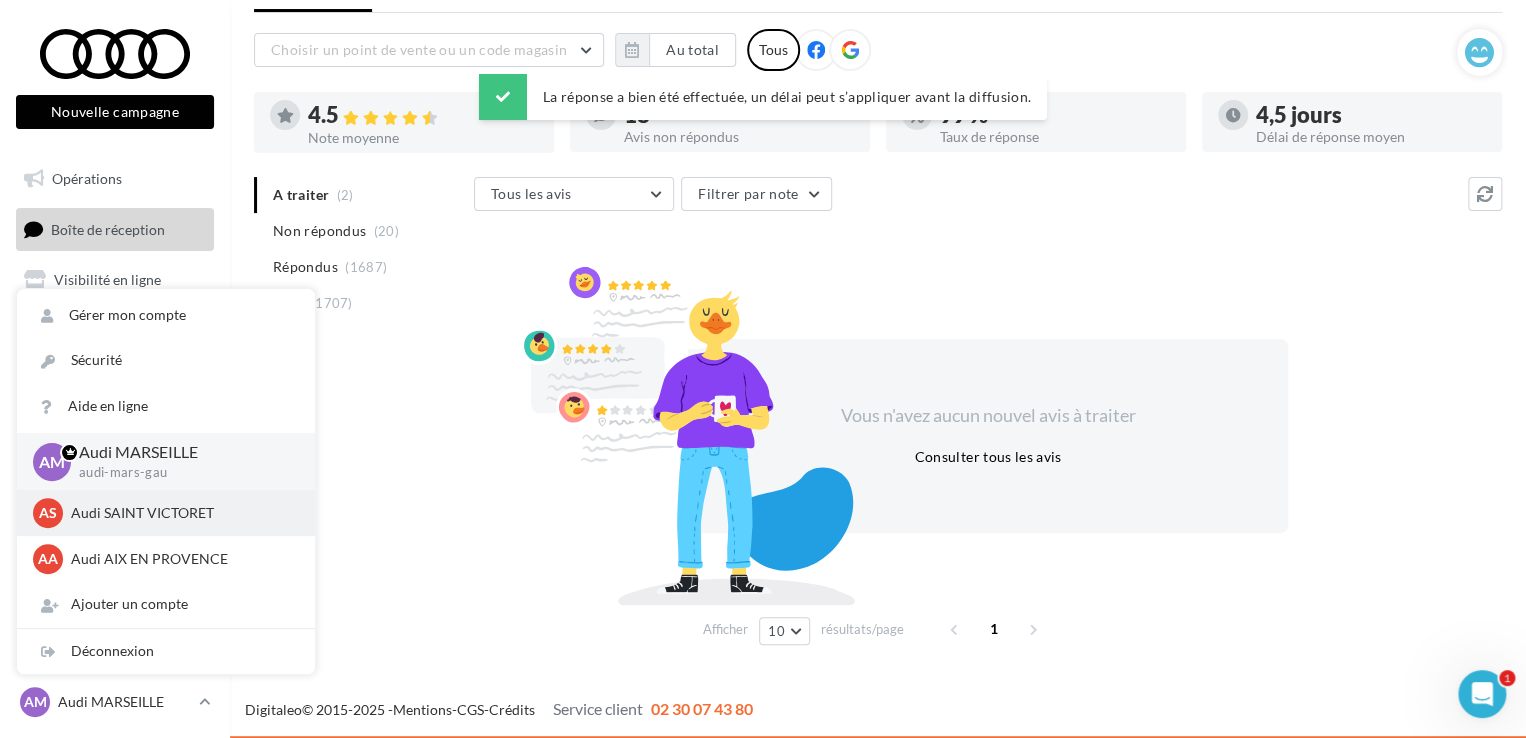 click on "Audi SAINT VICTORET" at bounding box center (181, 513) 